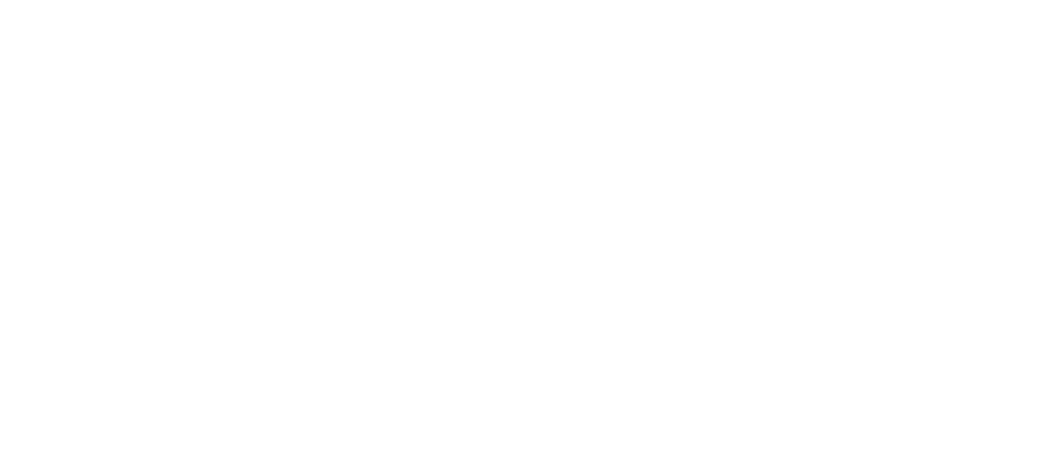 scroll, scrollTop: 0, scrollLeft: 0, axis: both 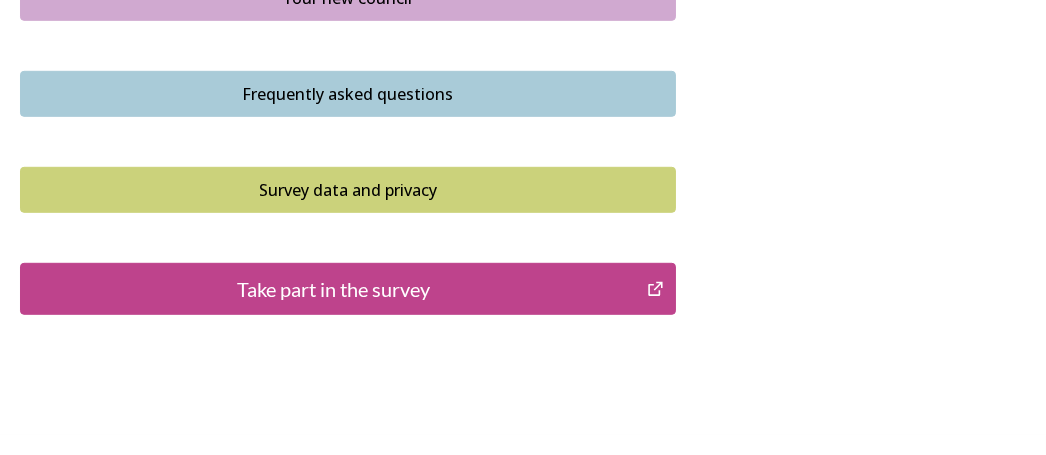 click on "Take part in the survey" at bounding box center (333, 289) 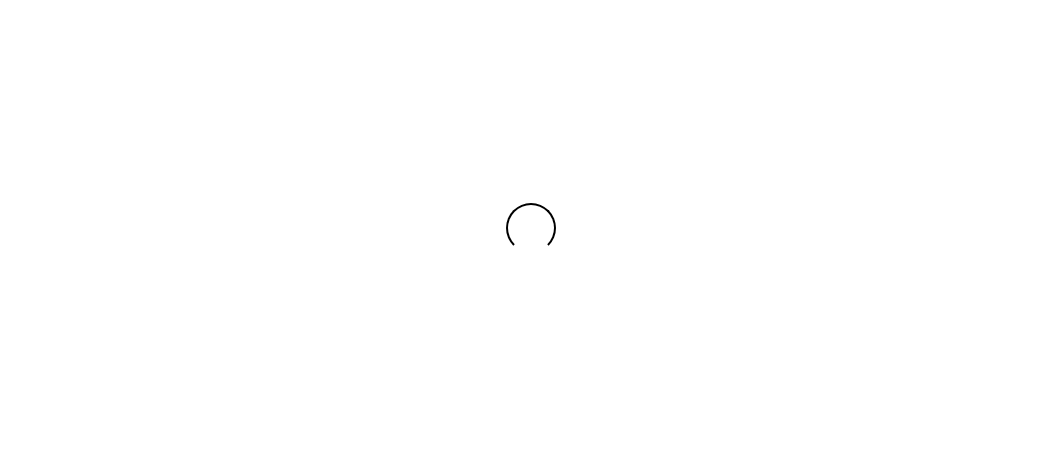 scroll, scrollTop: 0, scrollLeft: 0, axis: both 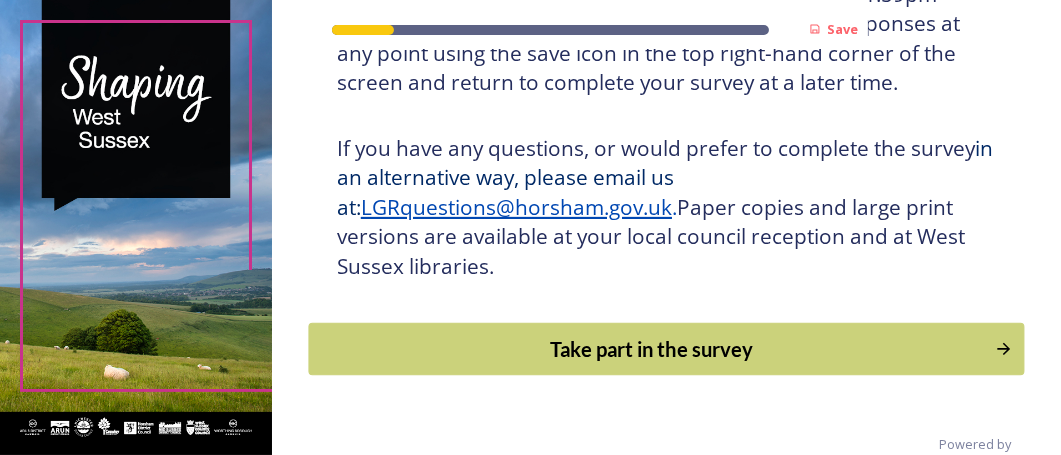 click on "Take part in the survey" at bounding box center [651, 349] 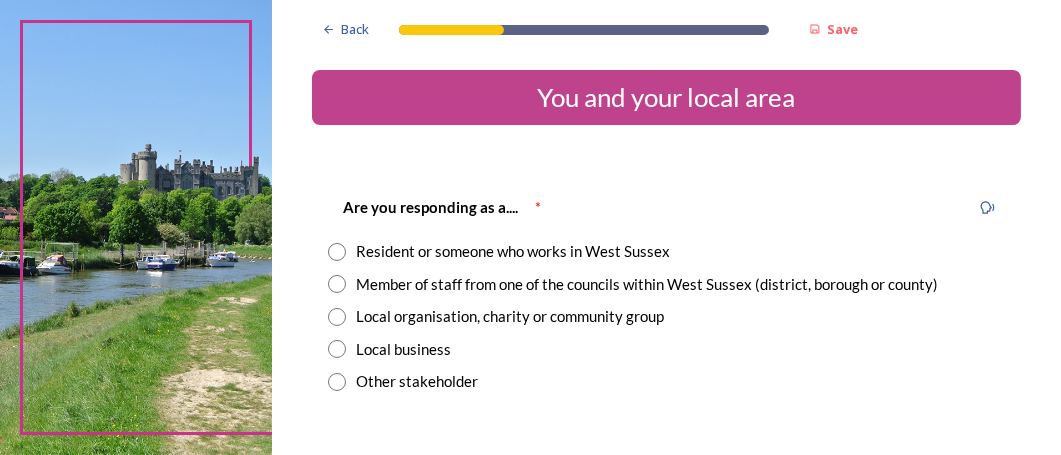 click at bounding box center [337, 252] 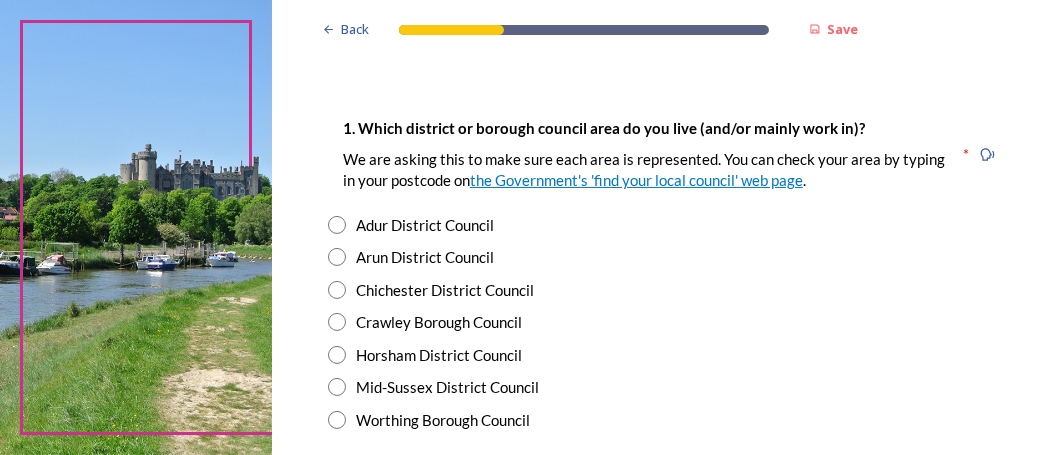 scroll, scrollTop: 399, scrollLeft: 0, axis: vertical 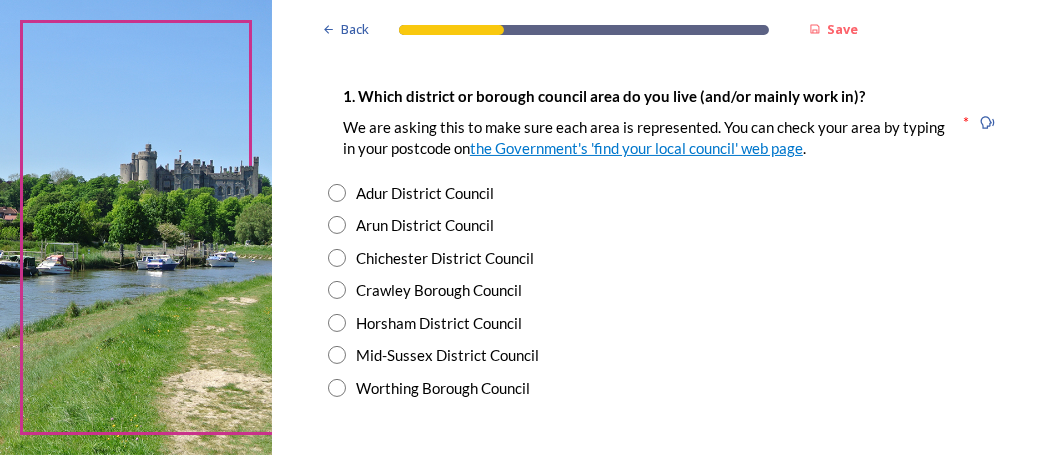click at bounding box center [337, 258] 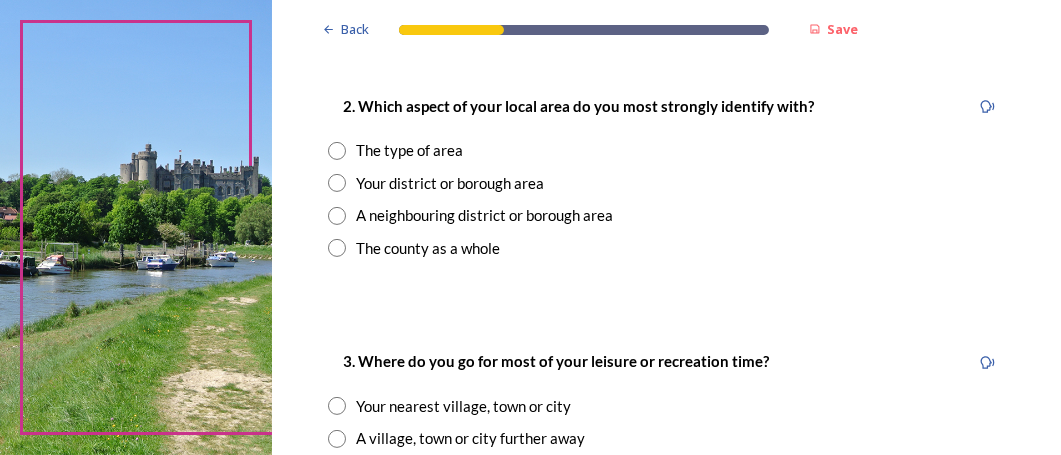 scroll, scrollTop: 799, scrollLeft: 0, axis: vertical 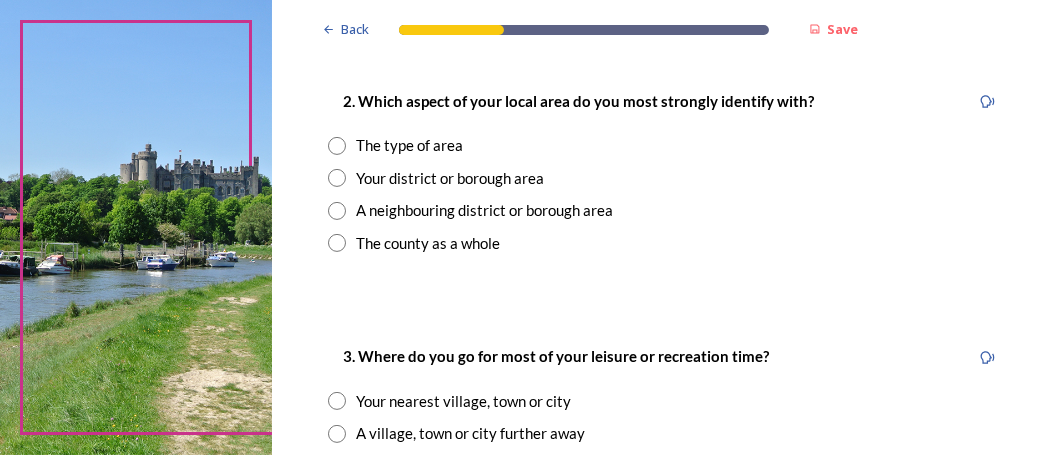 click at bounding box center (337, 178) 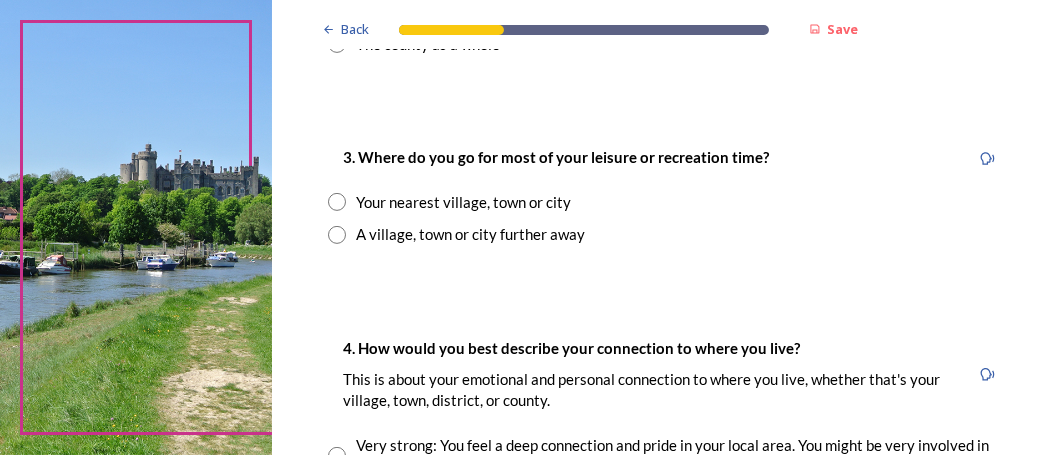 scroll, scrollTop: 999, scrollLeft: 0, axis: vertical 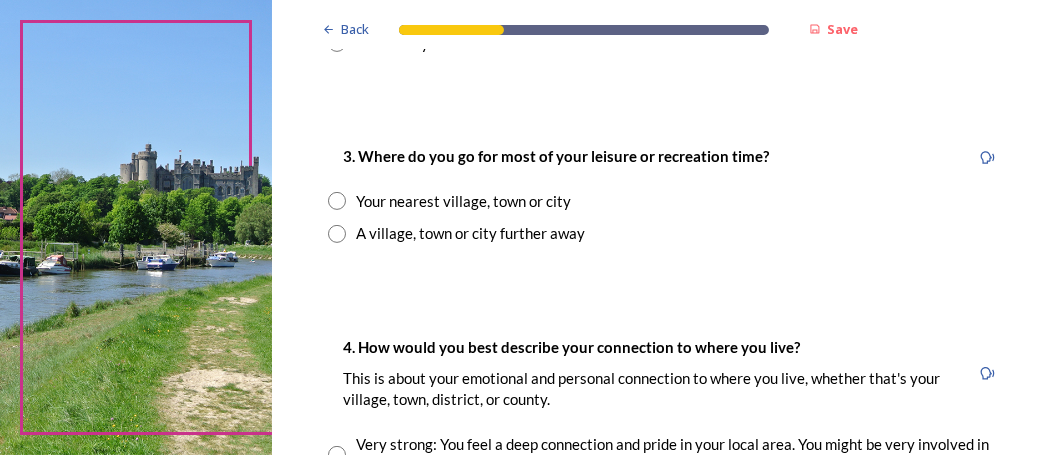 click at bounding box center [337, 201] 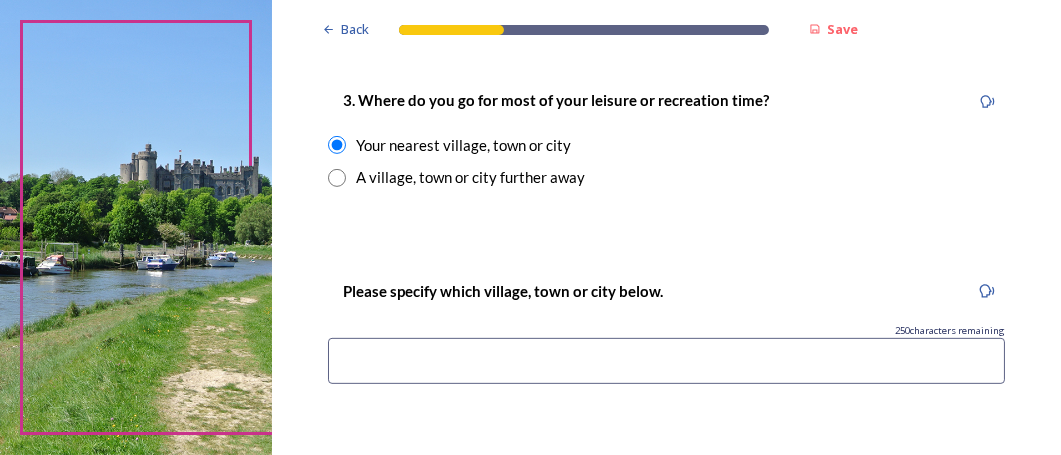 scroll, scrollTop: 1100, scrollLeft: 0, axis: vertical 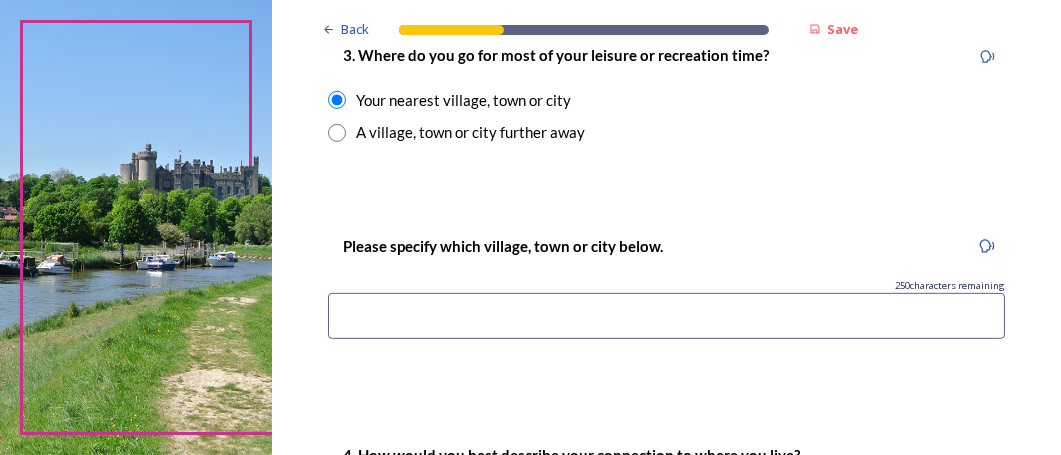 click at bounding box center (666, 316) 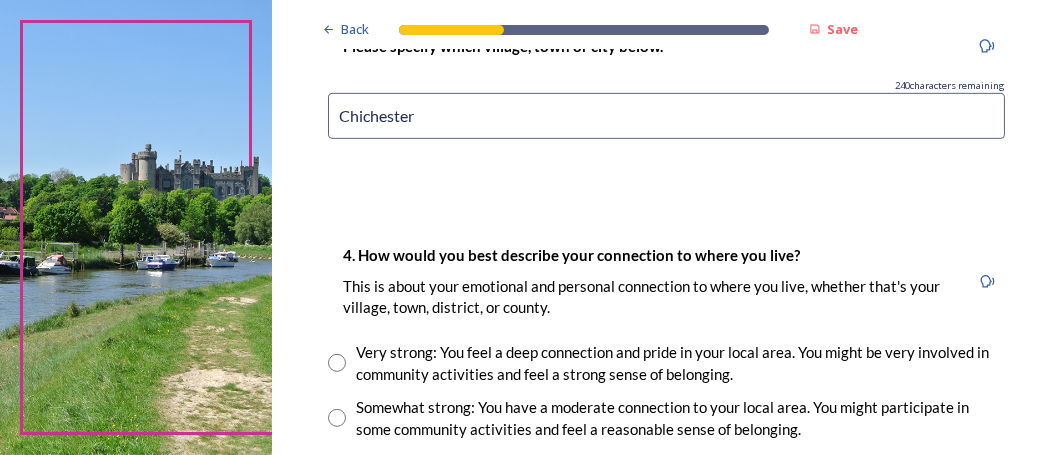 scroll, scrollTop: 1400, scrollLeft: 0, axis: vertical 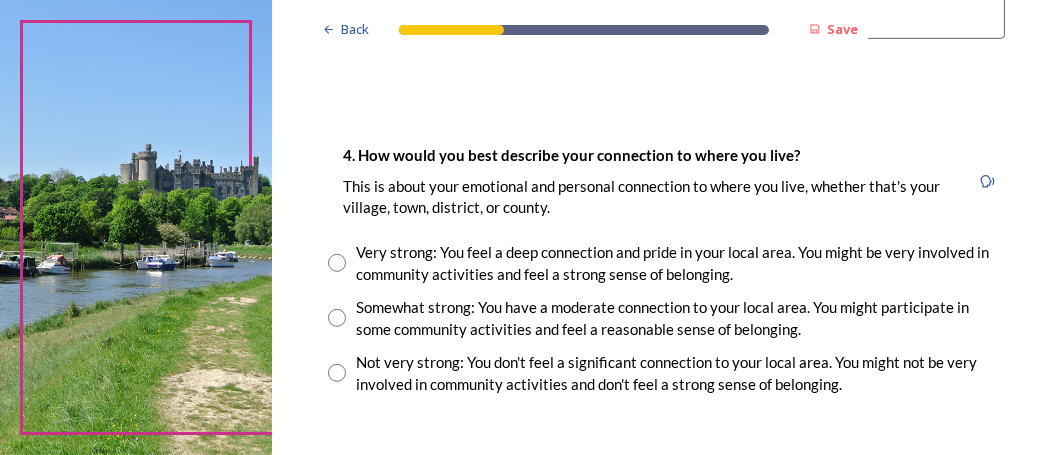 type on "Chichester" 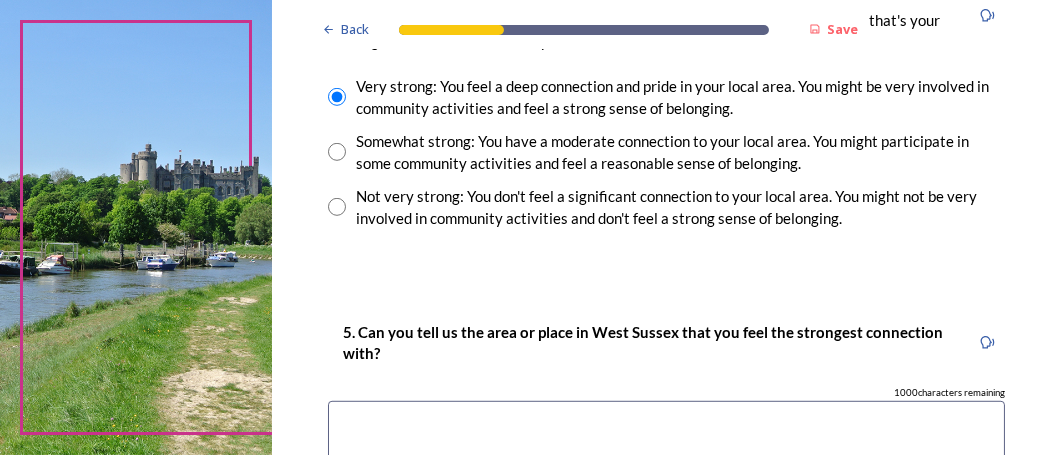 scroll, scrollTop: 1599, scrollLeft: 0, axis: vertical 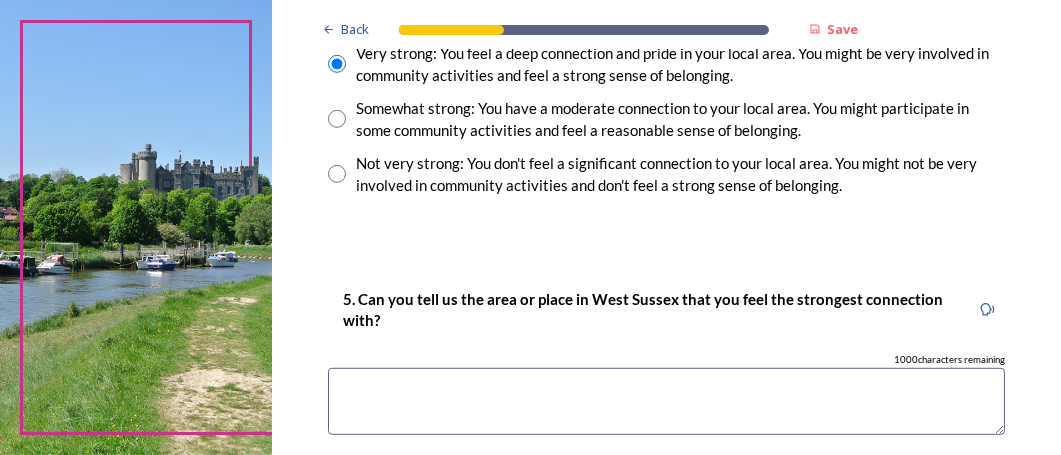 click at bounding box center (666, 401) 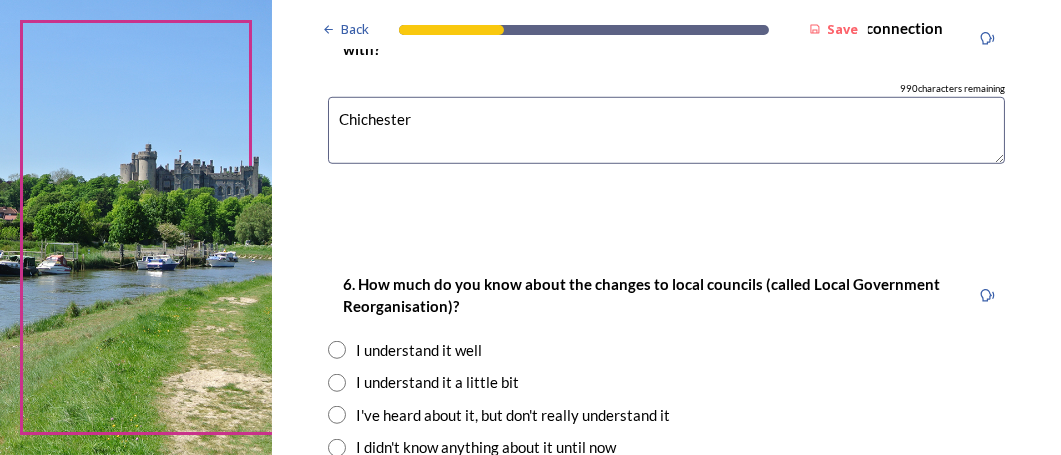 scroll, scrollTop: 1899, scrollLeft: 0, axis: vertical 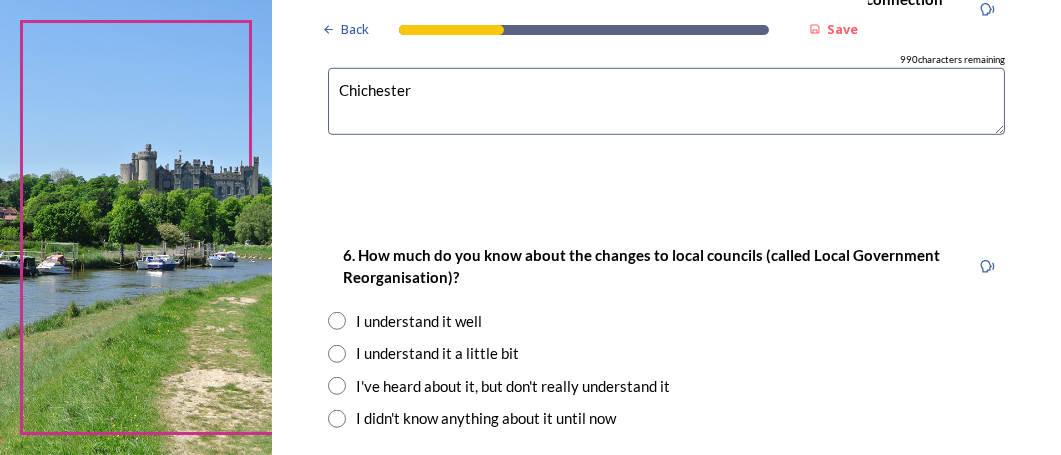type on "Chichester" 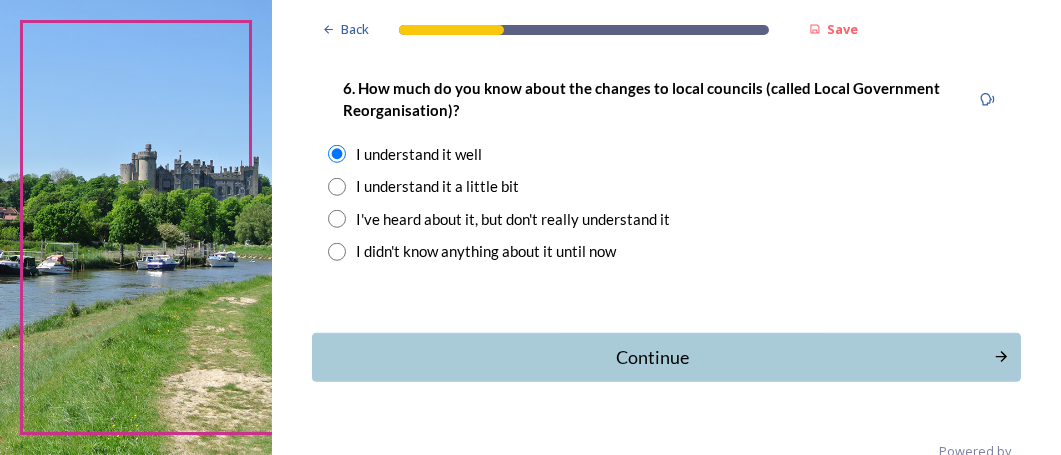 scroll, scrollTop: 2100, scrollLeft: 0, axis: vertical 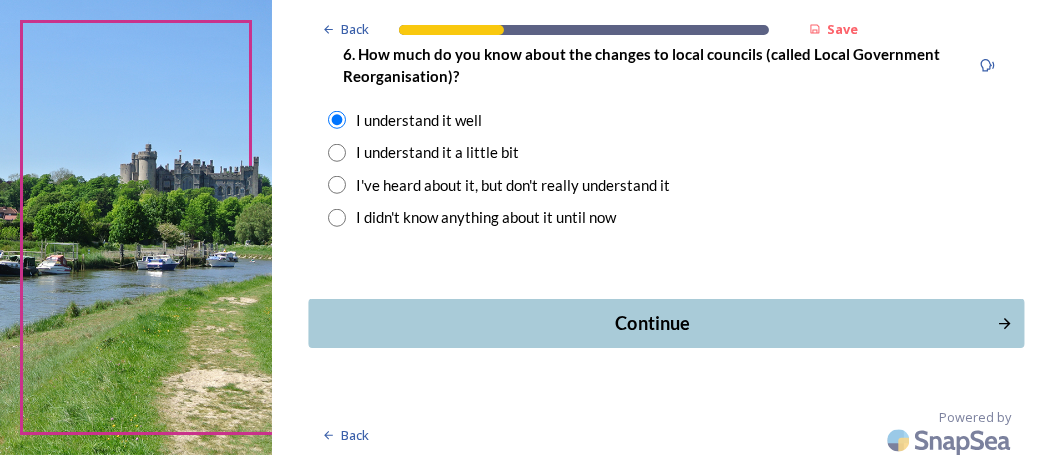 click on "Continue" at bounding box center [652, 323] 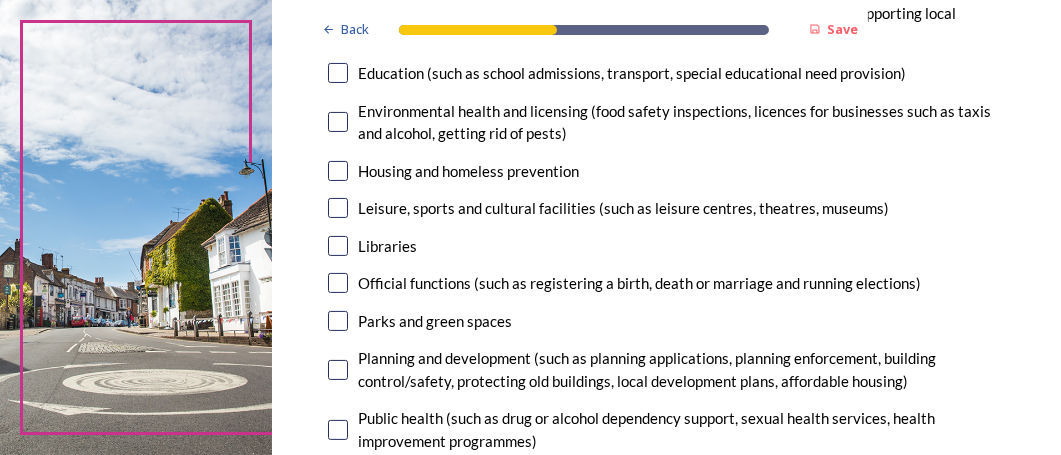 scroll, scrollTop: 600, scrollLeft: 0, axis: vertical 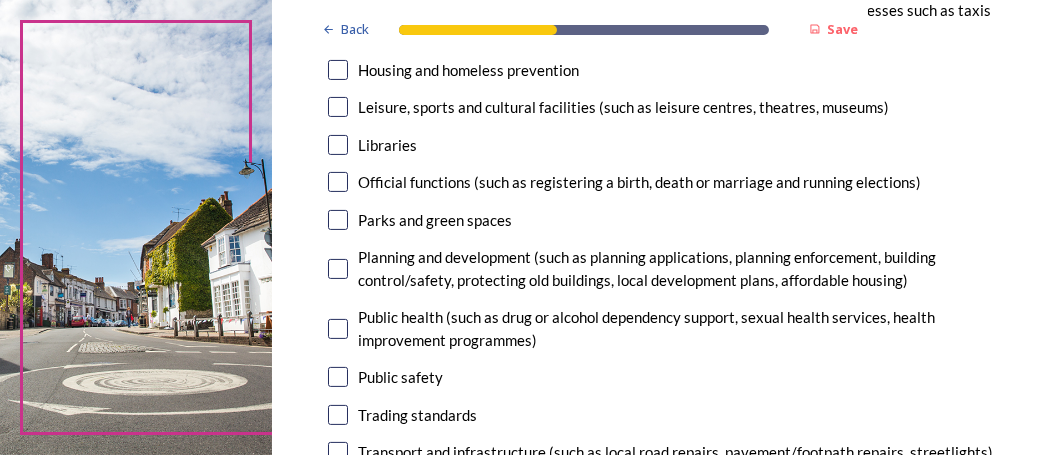 click at bounding box center (338, 269) 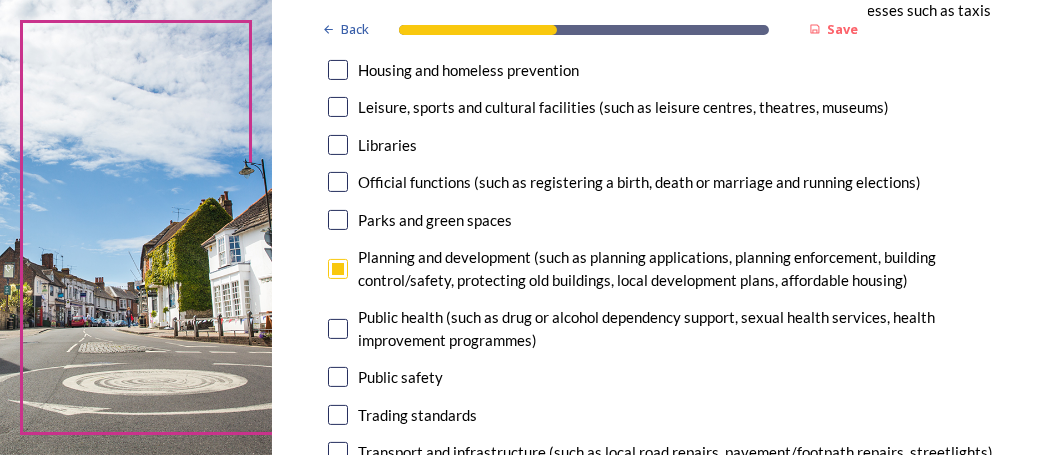 scroll, scrollTop: 499, scrollLeft: 0, axis: vertical 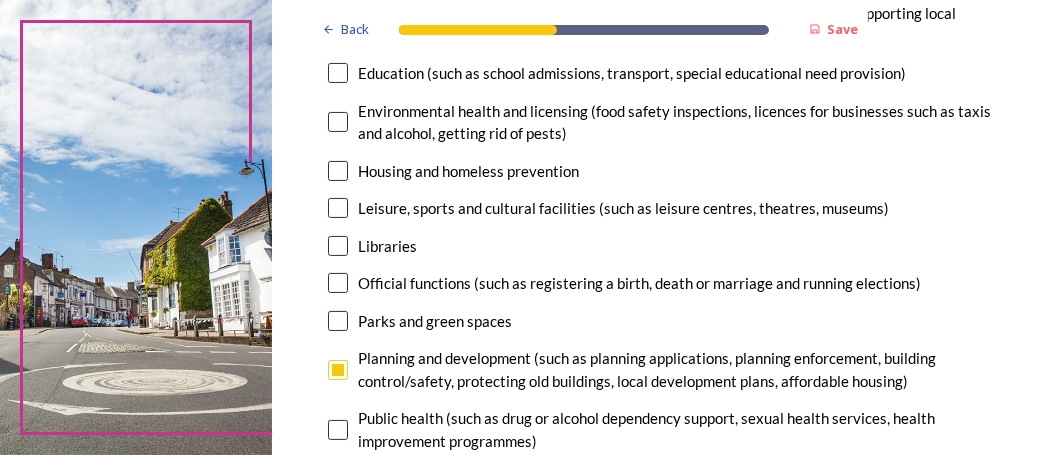 click at bounding box center (338, 208) 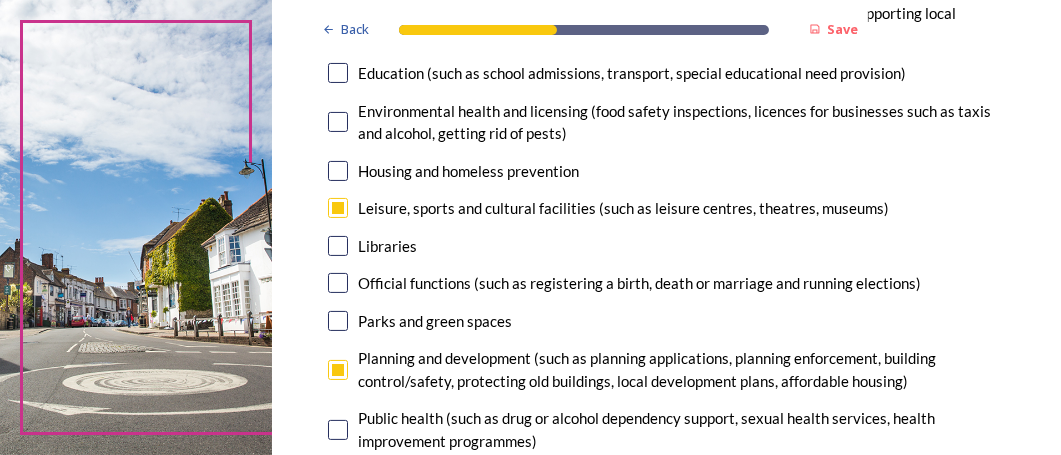 click at bounding box center (338, 246) 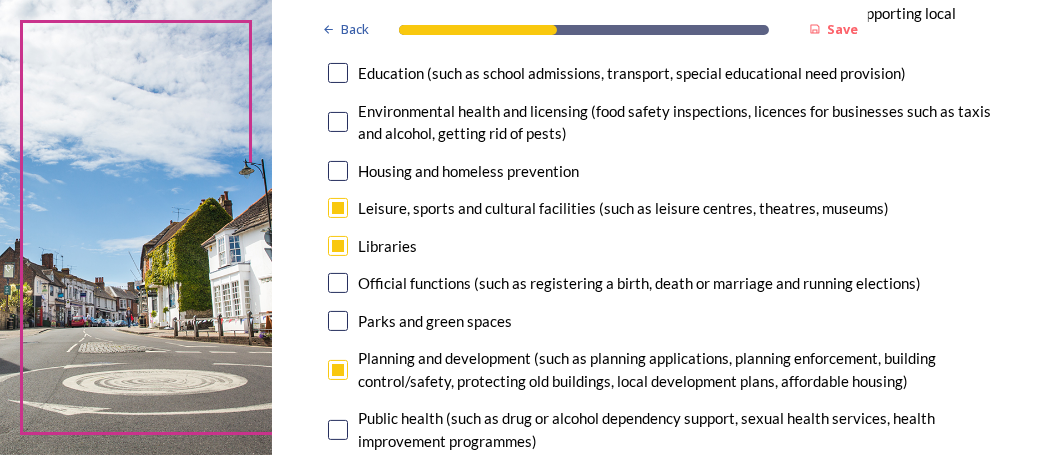 scroll, scrollTop: 399, scrollLeft: 0, axis: vertical 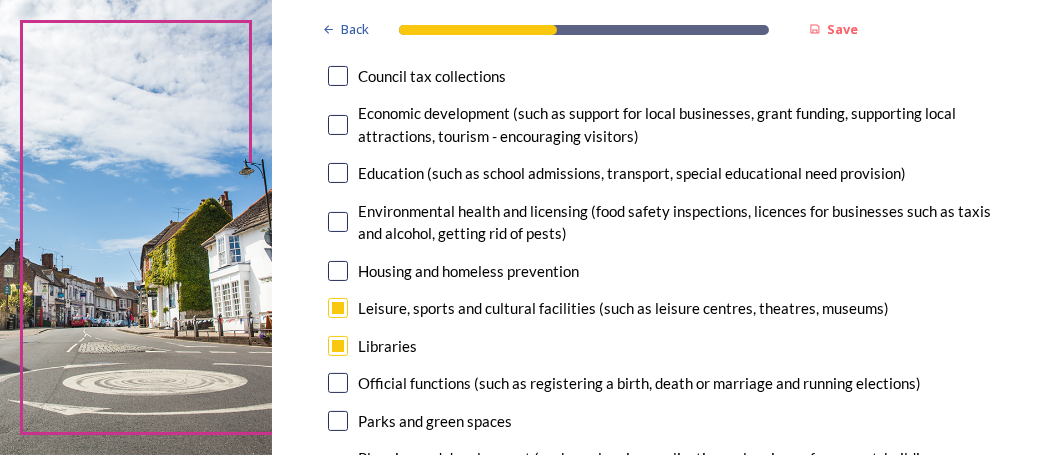 click at bounding box center (338, 222) 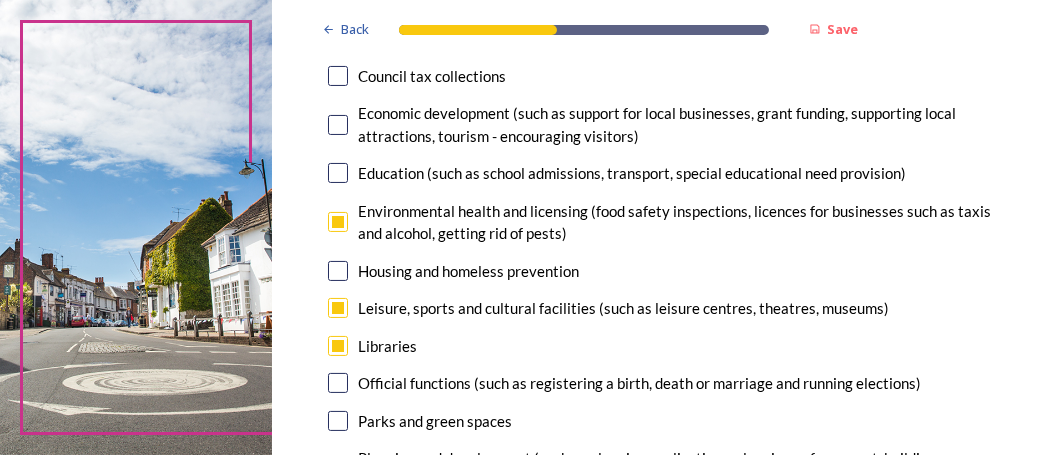click at bounding box center [338, 271] 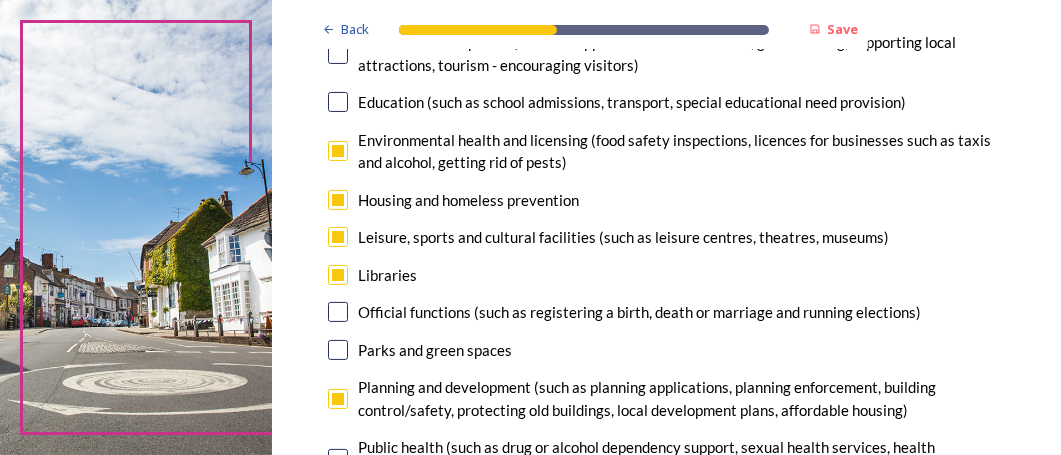 scroll, scrollTop: 499, scrollLeft: 0, axis: vertical 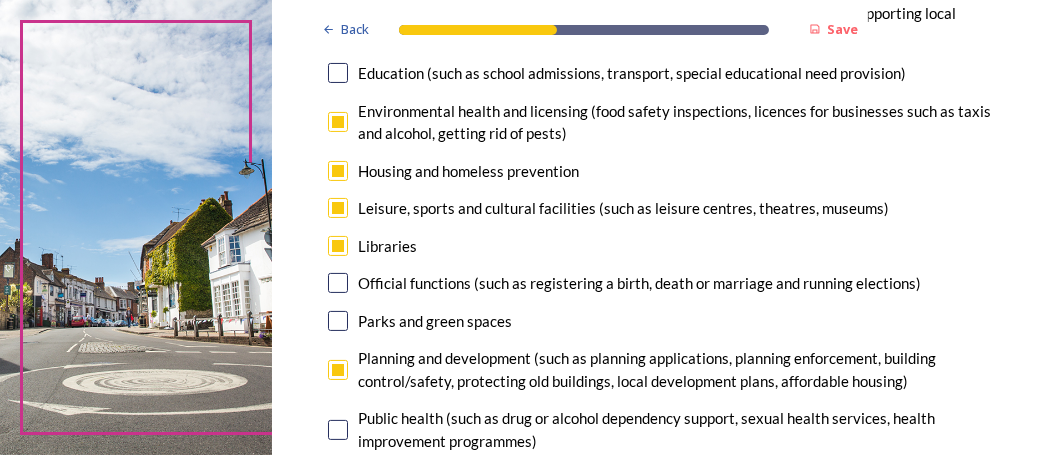click at bounding box center (338, 246) 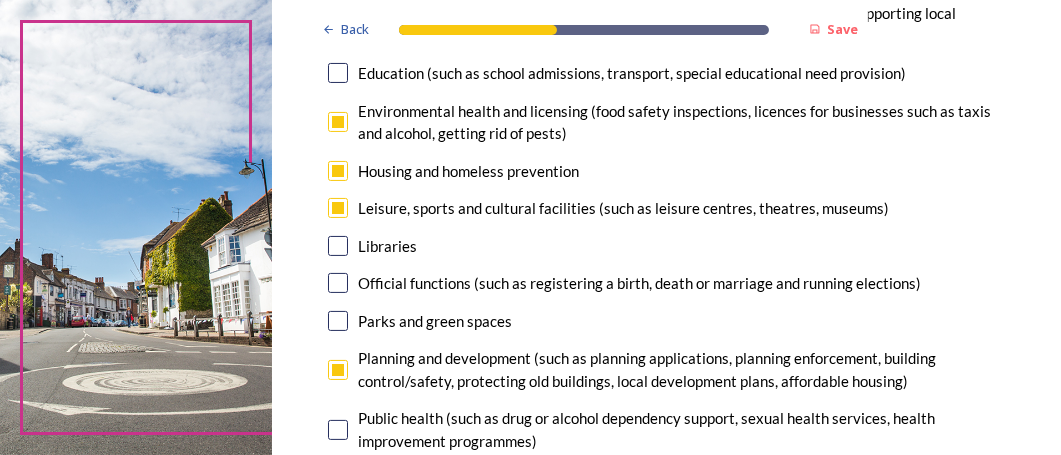 click at bounding box center [338, 321] 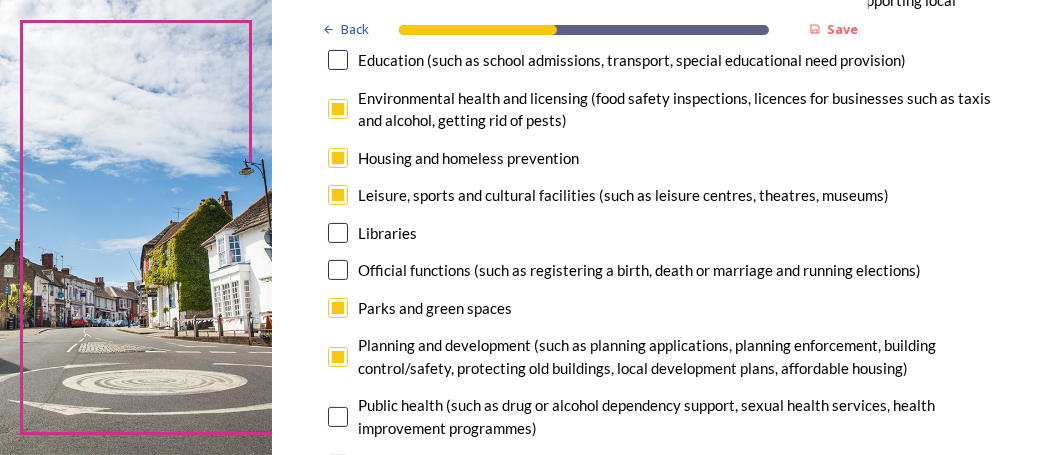 scroll, scrollTop: 499, scrollLeft: 0, axis: vertical 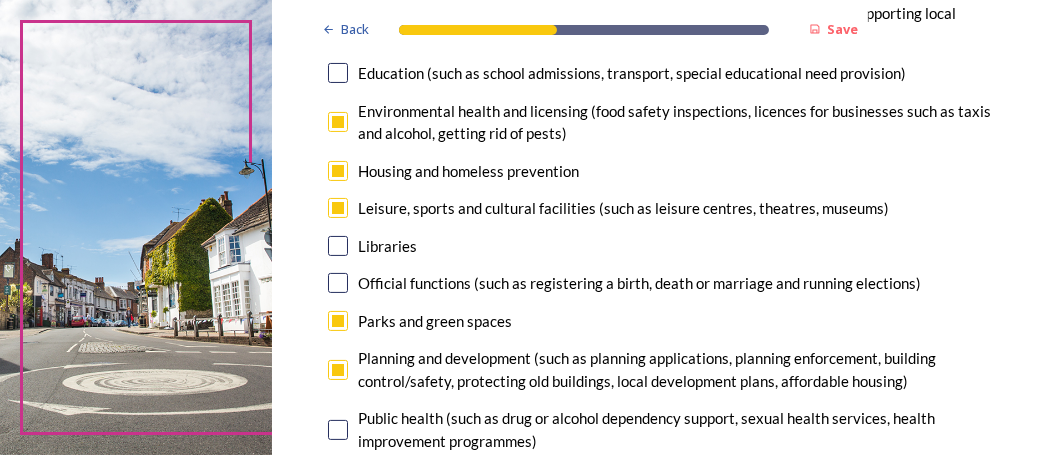 click at bounding box center [338, 122] 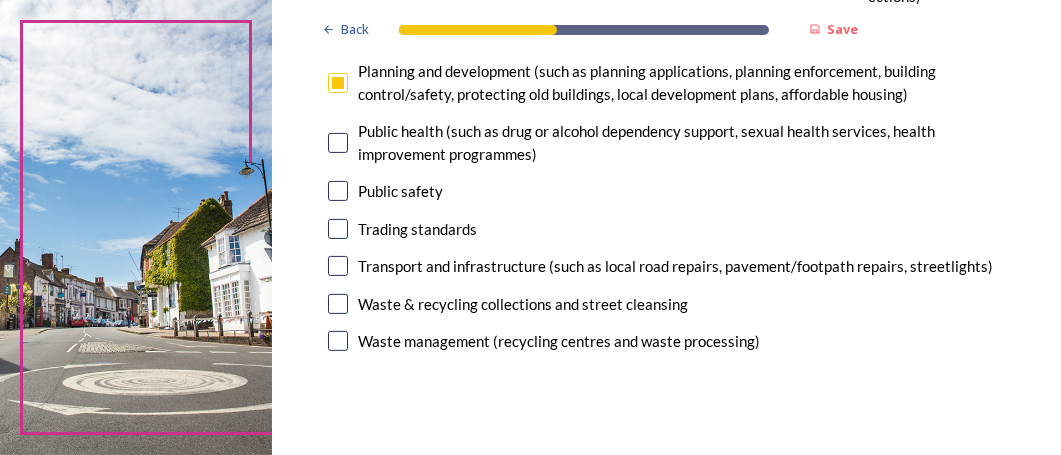 scroll, scrollTop: 799, scrollLeft: 0, axis: vertical 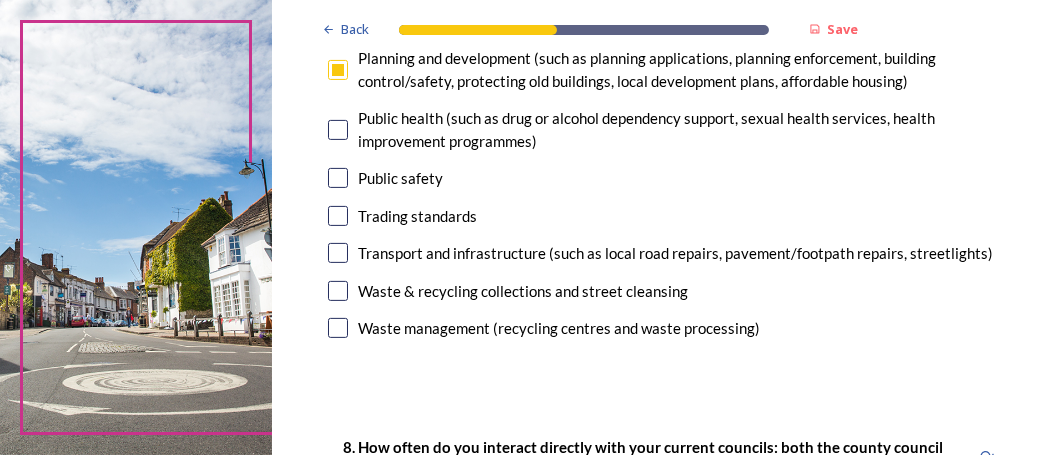 click at bounding box center [338, 291] 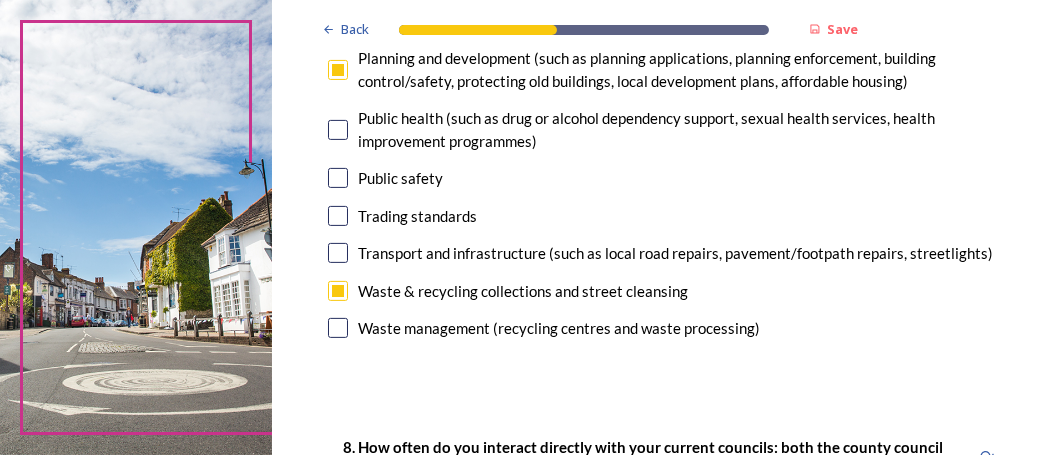 click at bounding box center (338, 328) 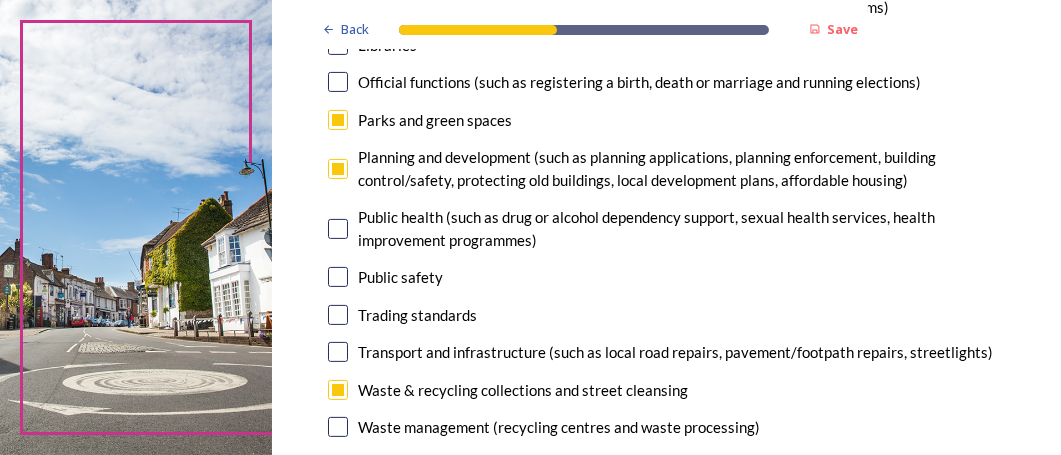 scroll, scrollTop: 600, scrollLeft: 0, axis: vertical 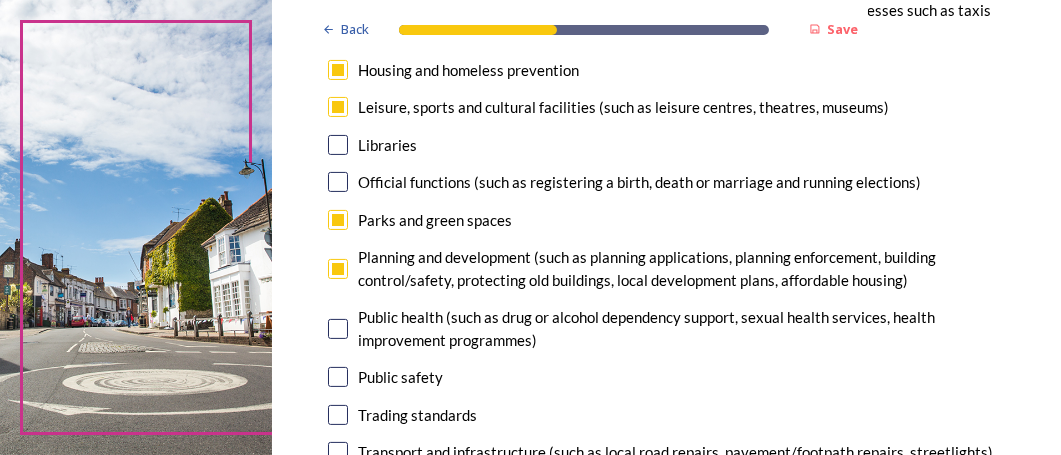 click at bounding box center (338, 70) 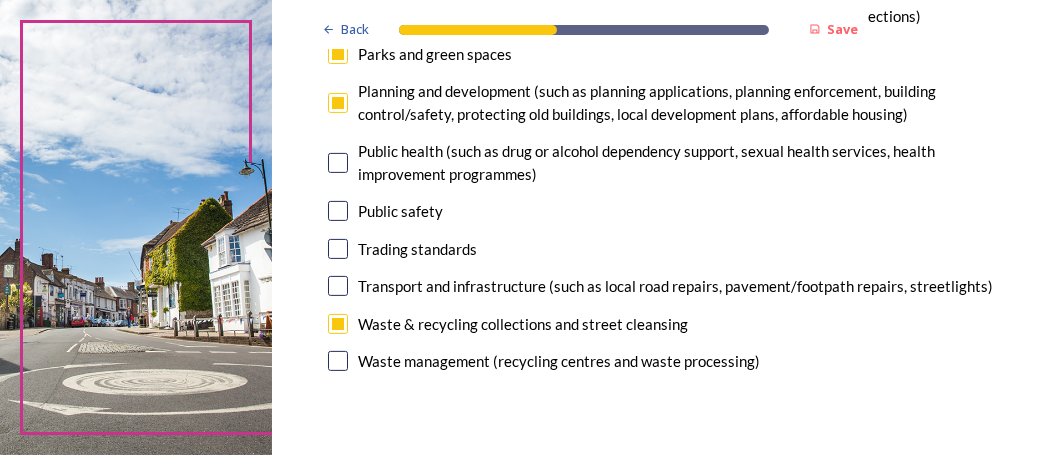 scroll, scrollTop: 799, scrollLeft: 0, axis: vertical 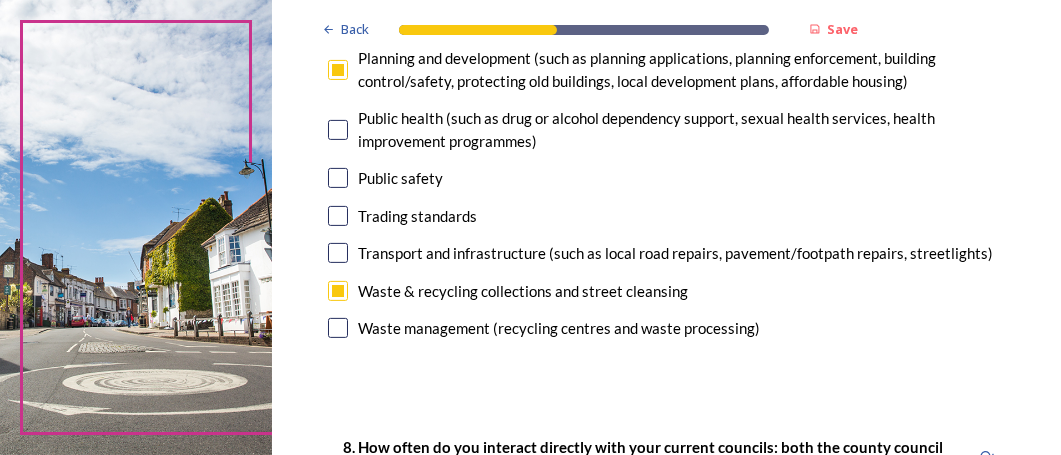 click at bounding box center (338, 328) 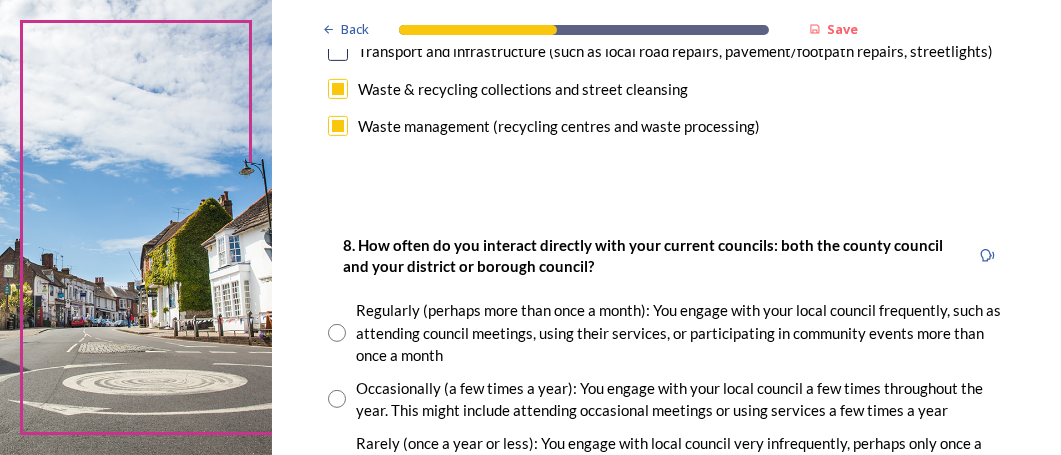 scroll, scrollTop: 1100, scrollLeft: 0, axis: vertical 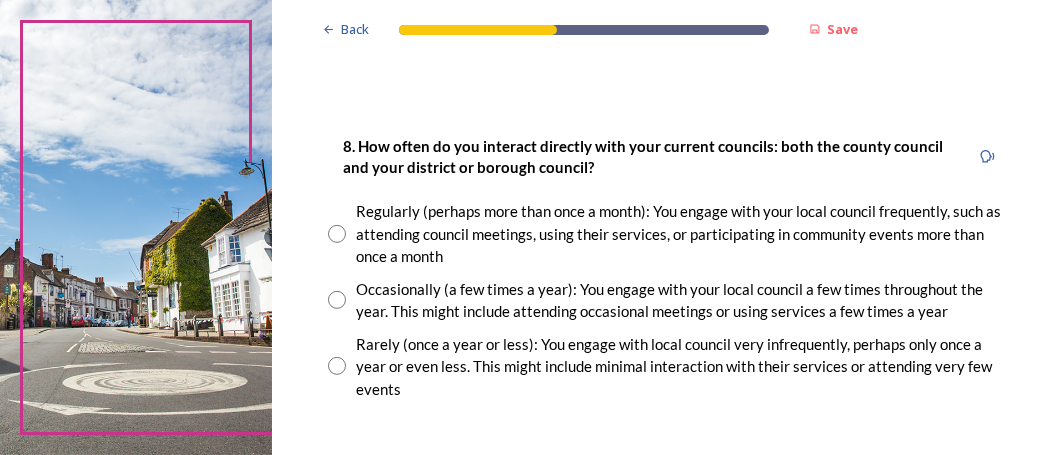 click at bounding box center [337, 234] 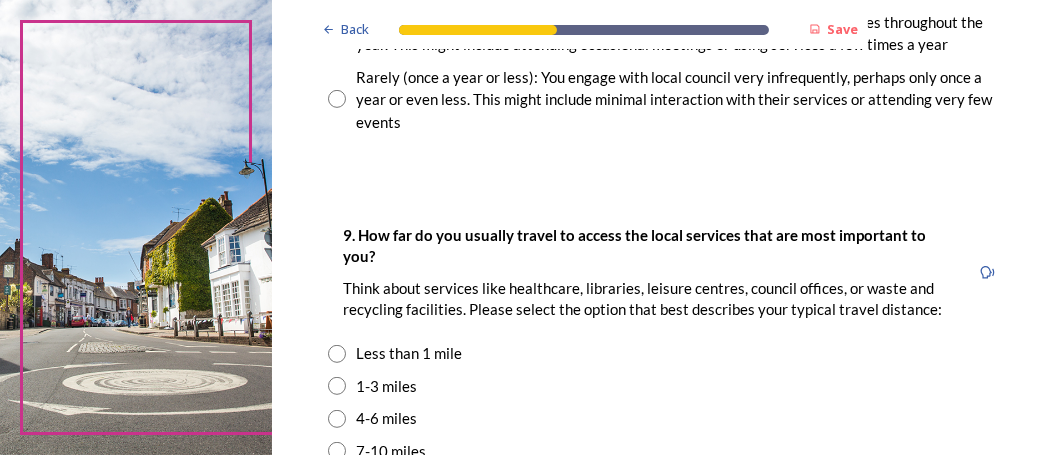 scroll, scrollTop: 1400, scrollLeft: 0, axis: vertical 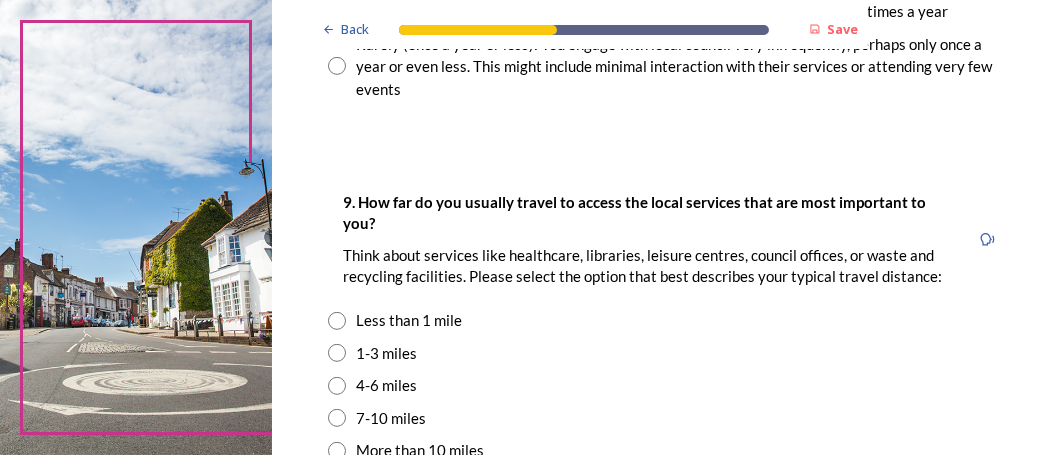 click at bounding box center (337, 321) 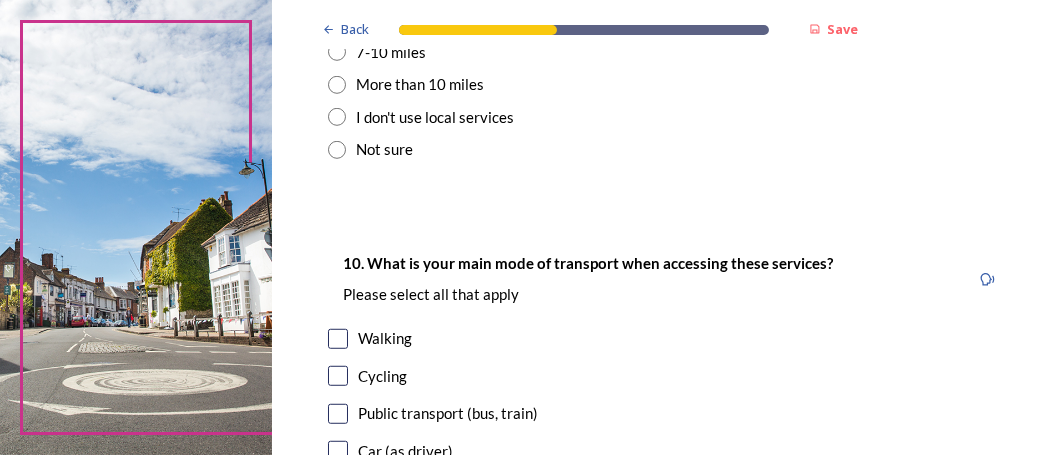 scroll, scrollTop: 1799, scrollLeft: 0, axis: vertical 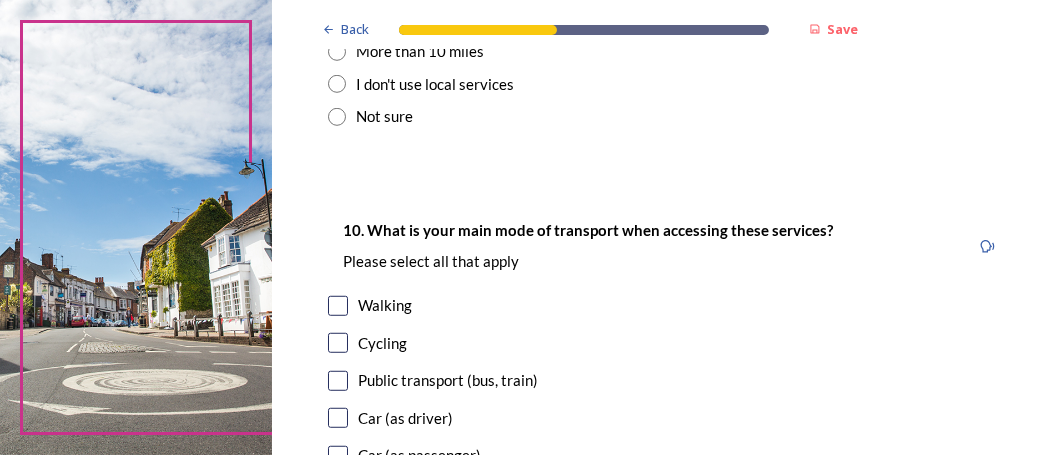 click at bounding box center [338, 306] 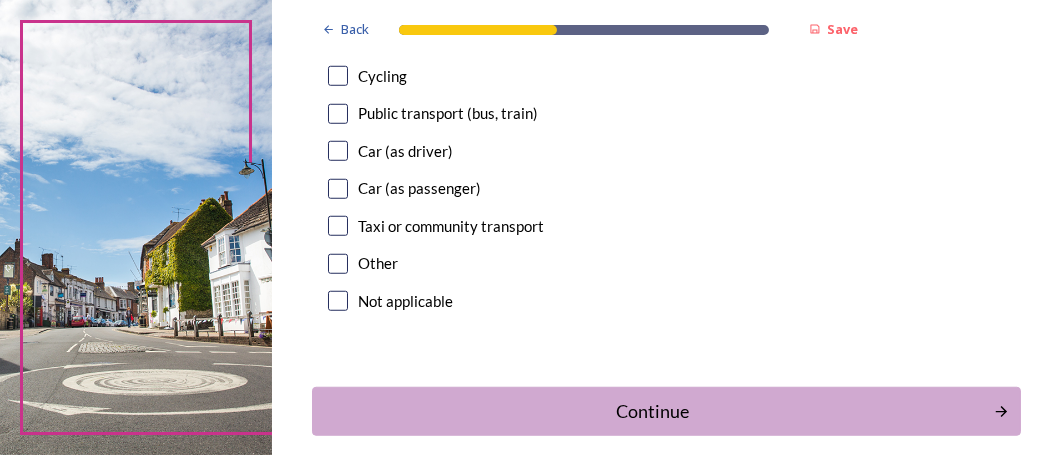 scroll, scrollTop: 2100, scrollLeft: 0, axis: vertical 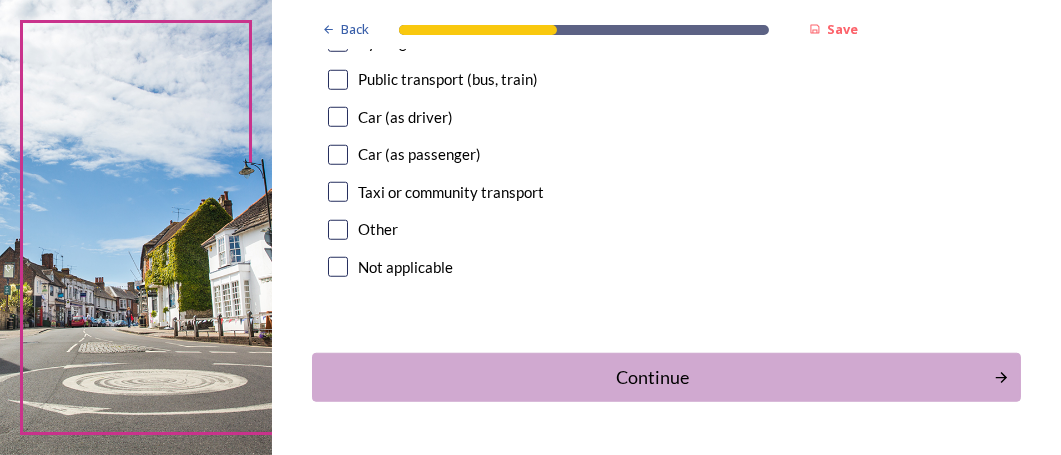 click on "Continue" at bounding box center [653, 377] 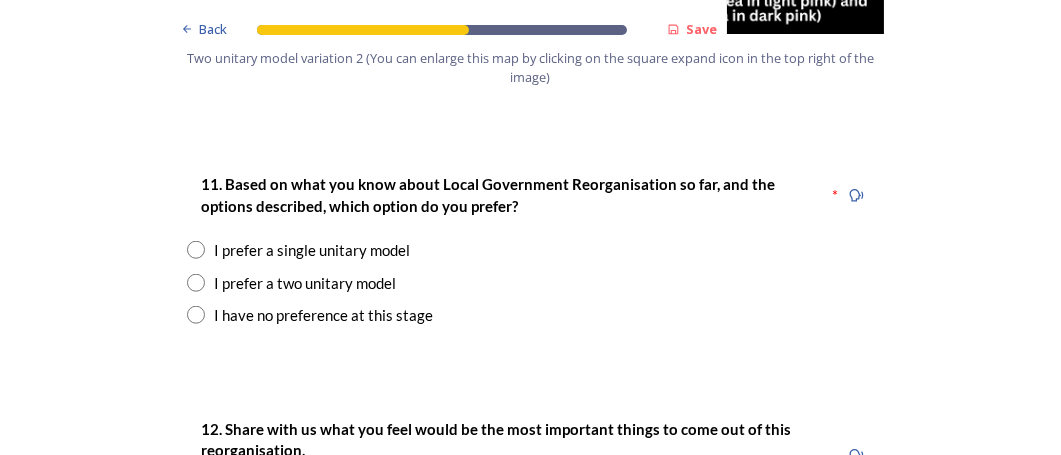 scroll, scrollTop: 2600, scrollLeft: 0, axis: vertical 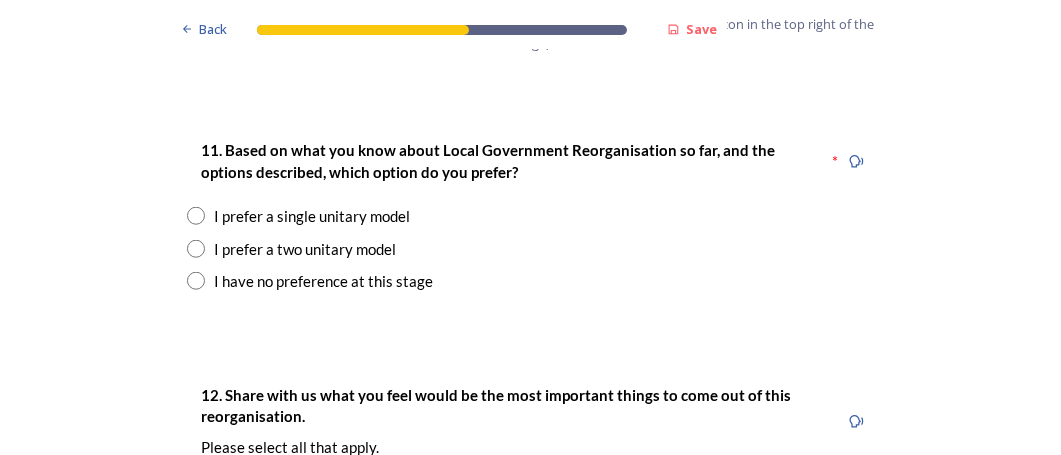 click at bounding box center (196, 249) 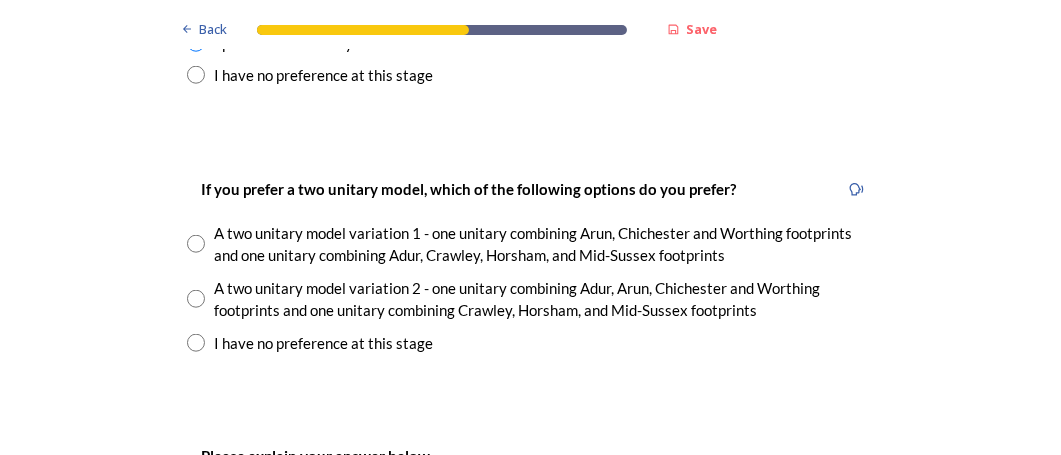 scroll, scrollTop: 2900, scrollLeft: 0, axis: vertical 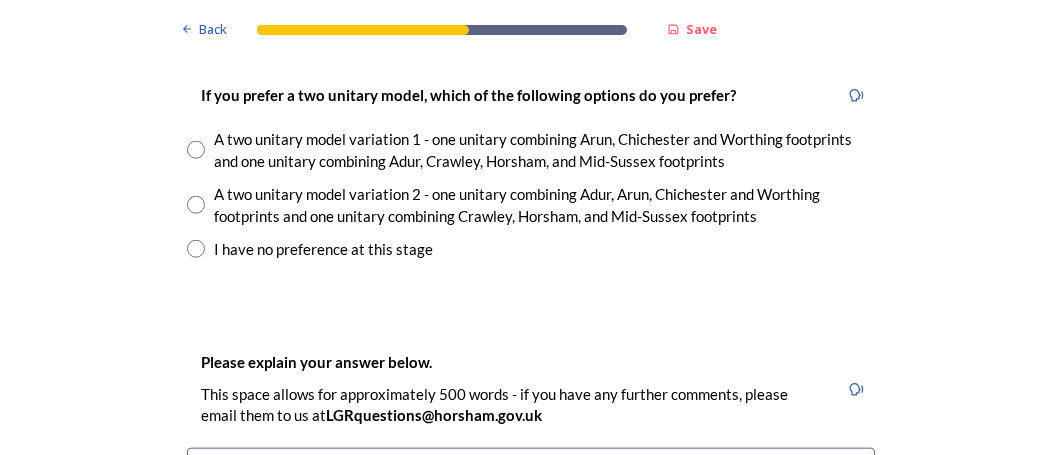 click at bounding box center [196, 150] 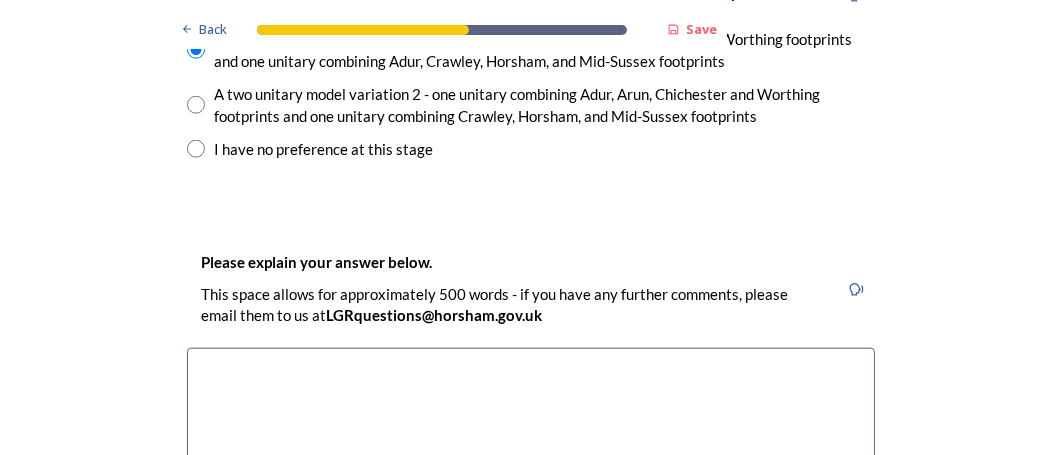 scroll, scrollTop: 3099, scrollLeft: 0, axis: vertical 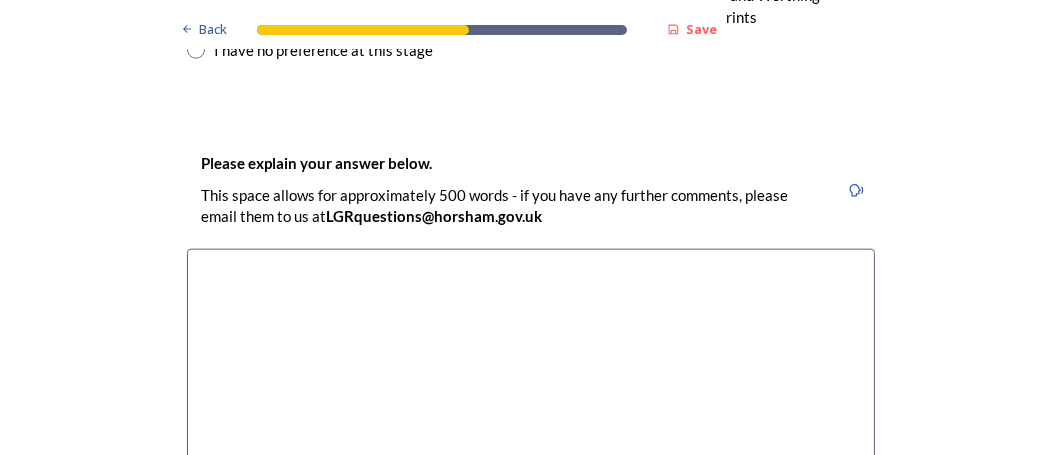 click at bounding box center (531, 361) 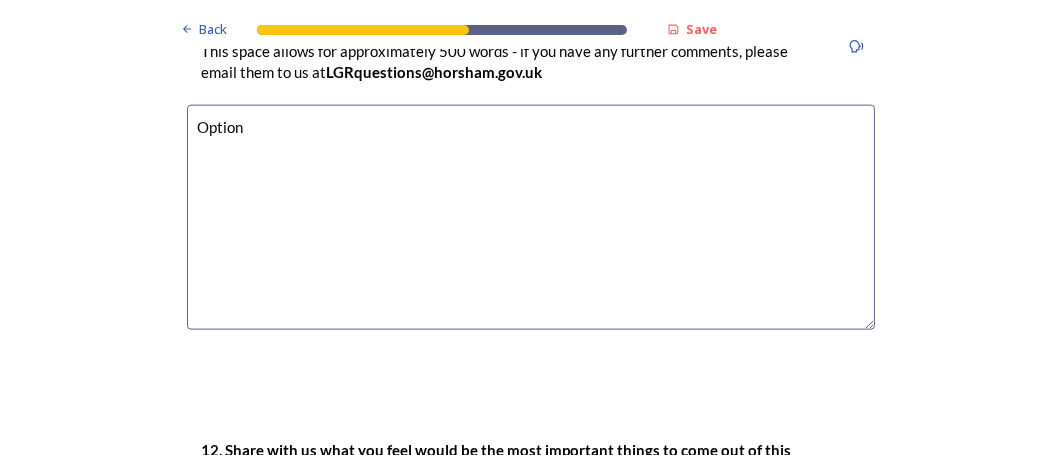 scroll, scrollTop: 3299, scrollLeft: 0, axis: vertical 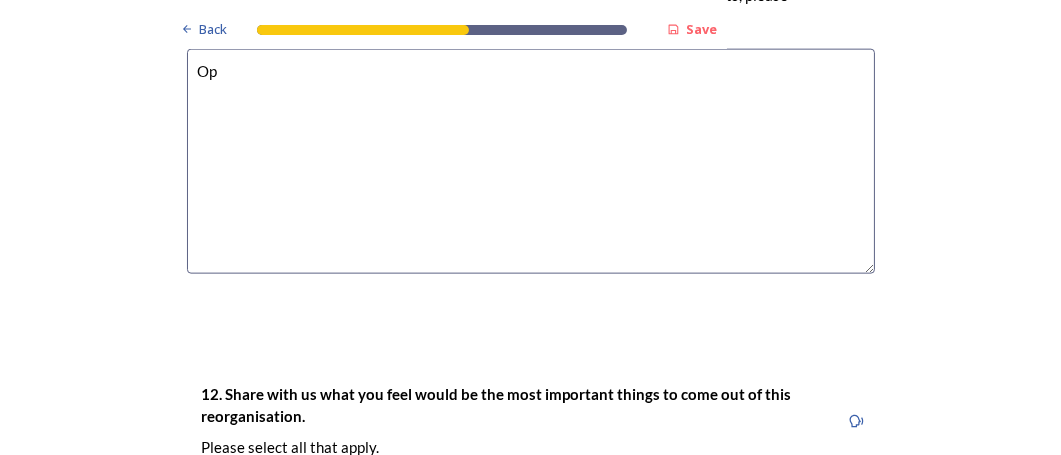 type on "O" 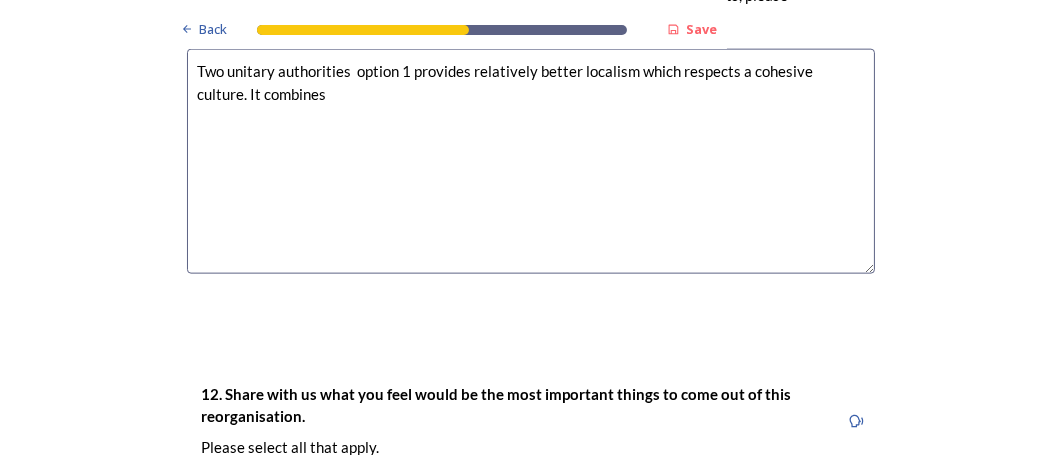 click on "Two unitary authorities  option 1 provides relatively better localism which respects a cohesive culture. It combines" at bounding box center [531, 161] 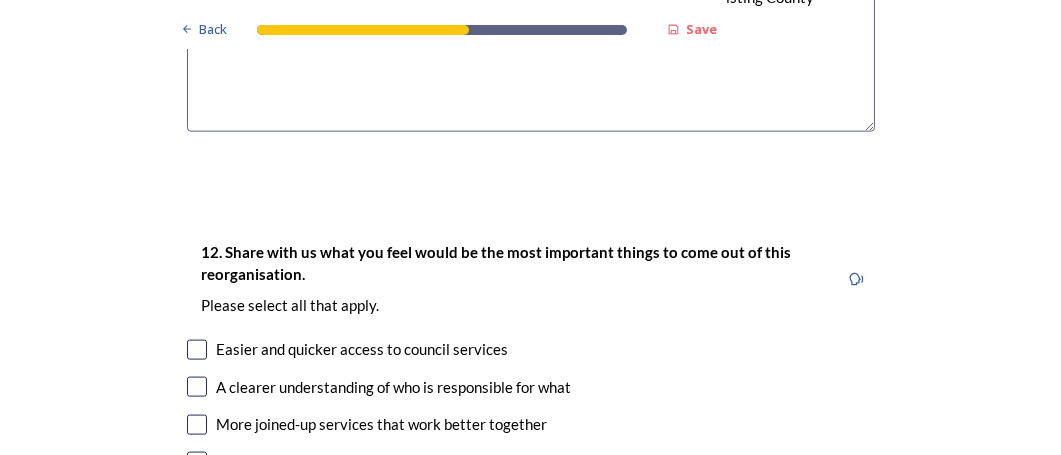 scroll, scrollTop: 3499, scrollLeft: 0, axis: vertical 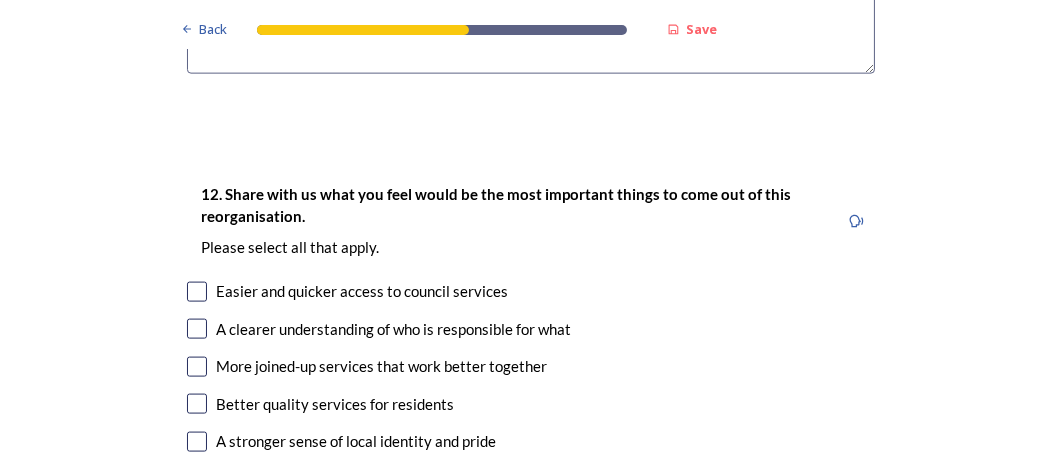 type on "Two unitary authorities  option 1 provides relatively better localism which respects a cohesive culture. It combines a balance of coastal and hinterland areas and enables more development land for existing coastal authorities. More services will be headquartered locally compared with the single unitary model. The single unitary would simply perpetuate the problems of the existing County Council." 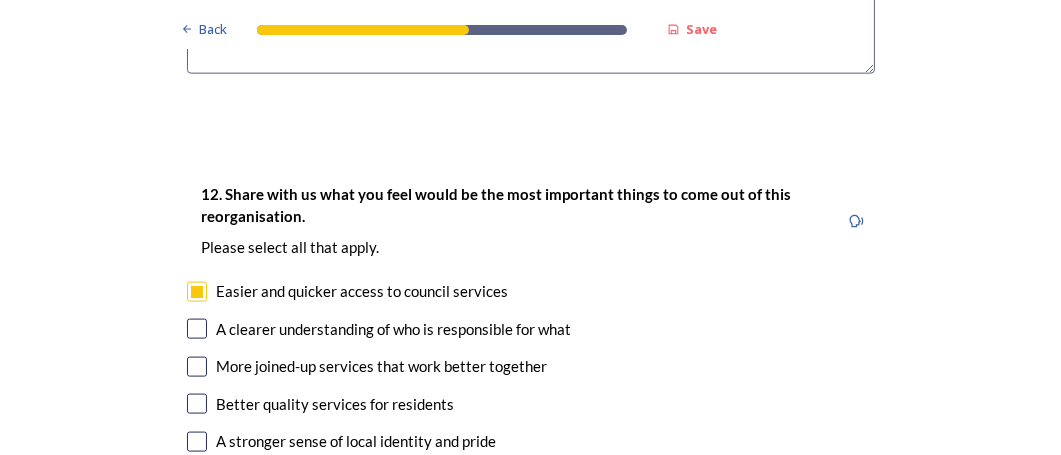 scroll, scrollTop: 3599, scrollLeft: 0, axis: vertical 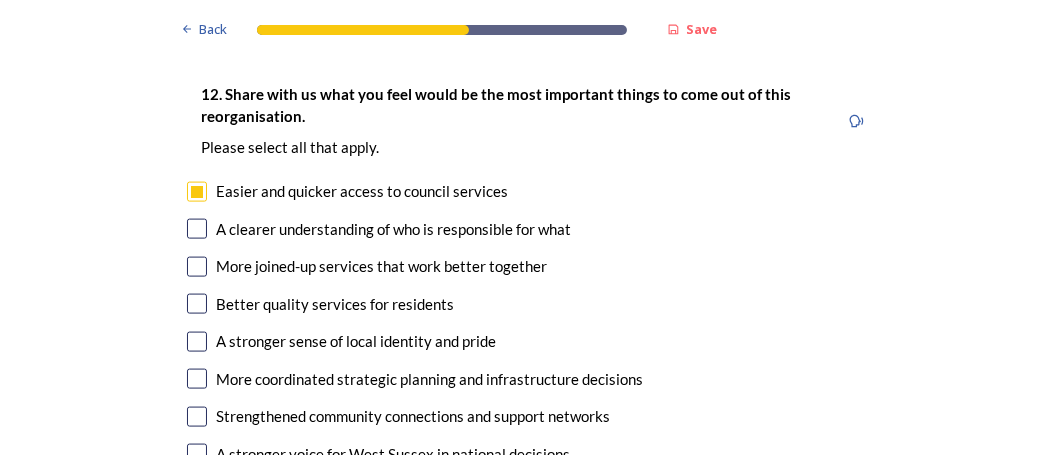 click at bounding box center (197, 229) 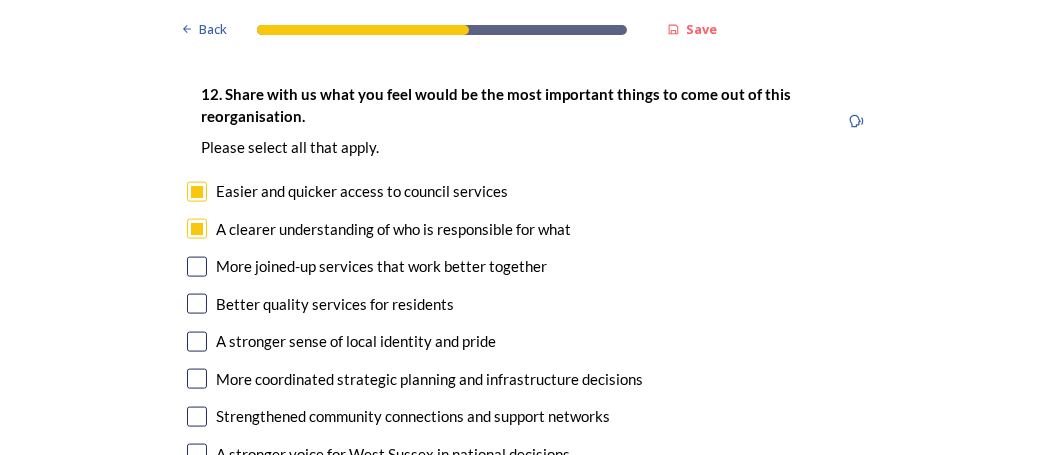 click at bounding box center (197, 267) 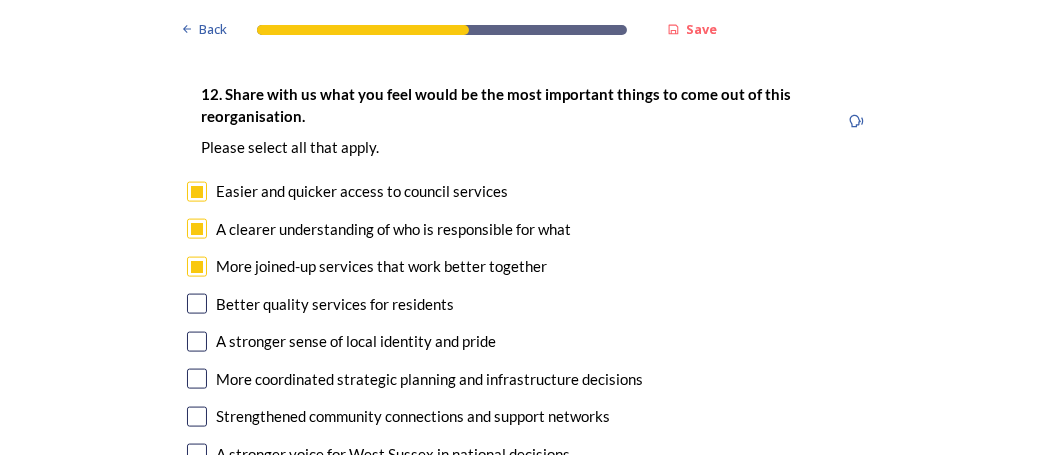 click at bounding box center [197, 304] 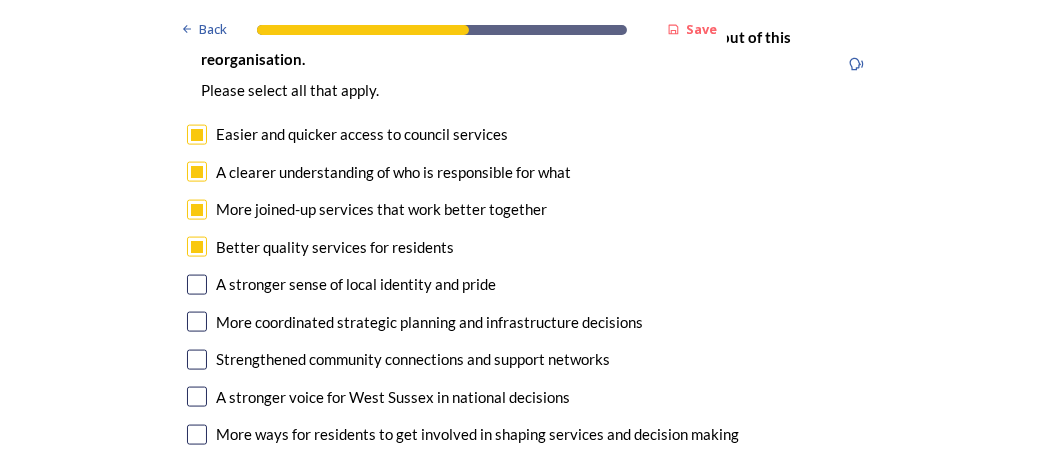 scroll, scrollTop: 3699, scrollLeft: 0, axis: vertical 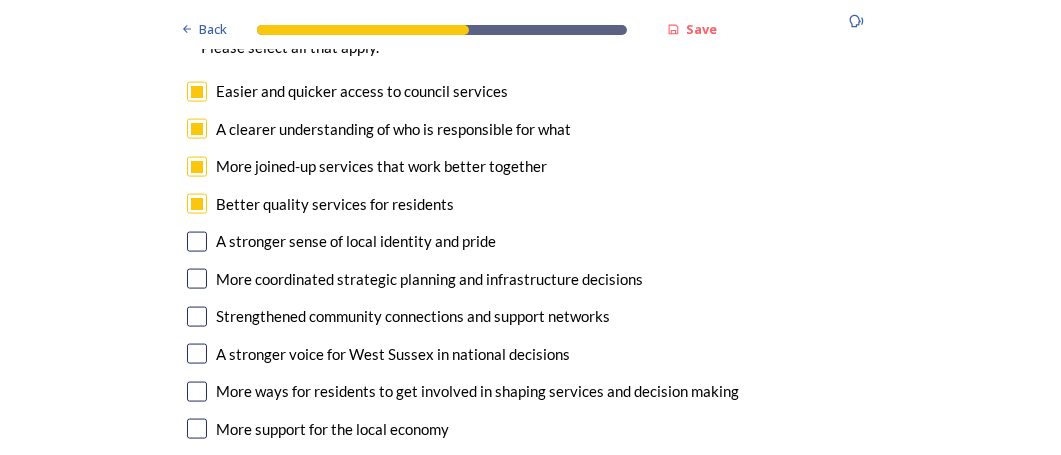 click at bounding box center [197, 279] 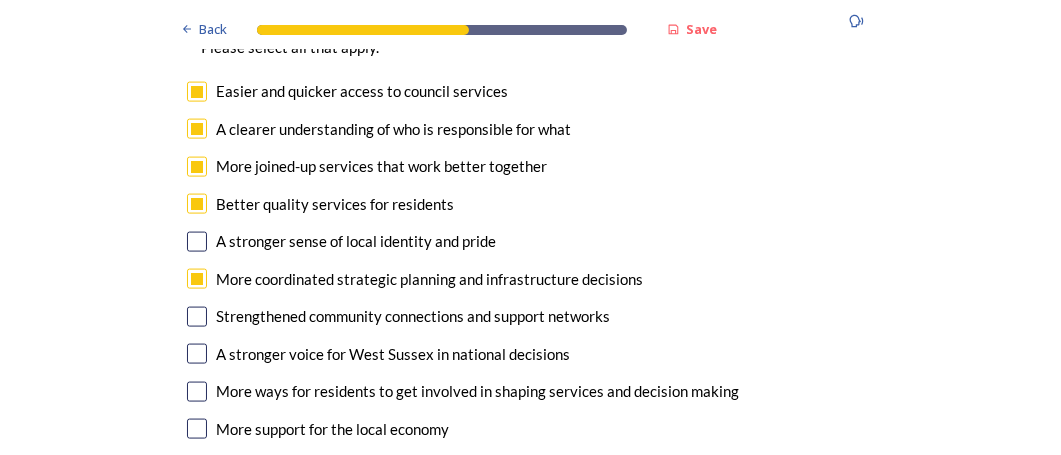 scroll, scrollTop: 3799, scrollLeft: 0, axis: vertical 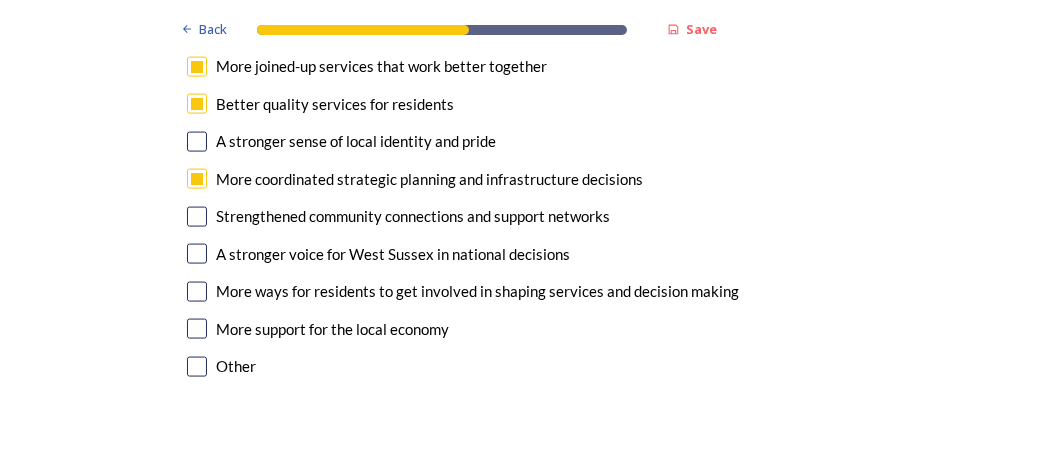 click at bounding box center (197, 329) 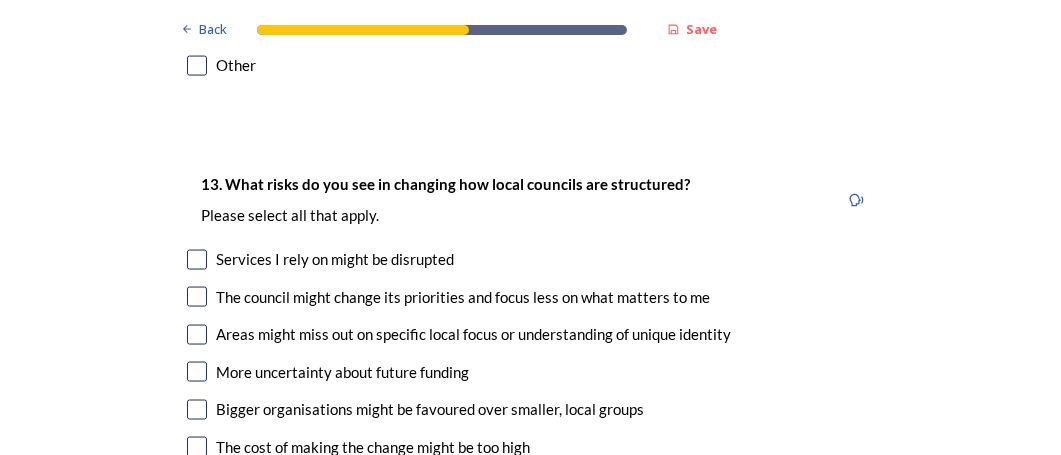 scroll, scrollTop: 4200, scrollLeft: 0, axis: vertical 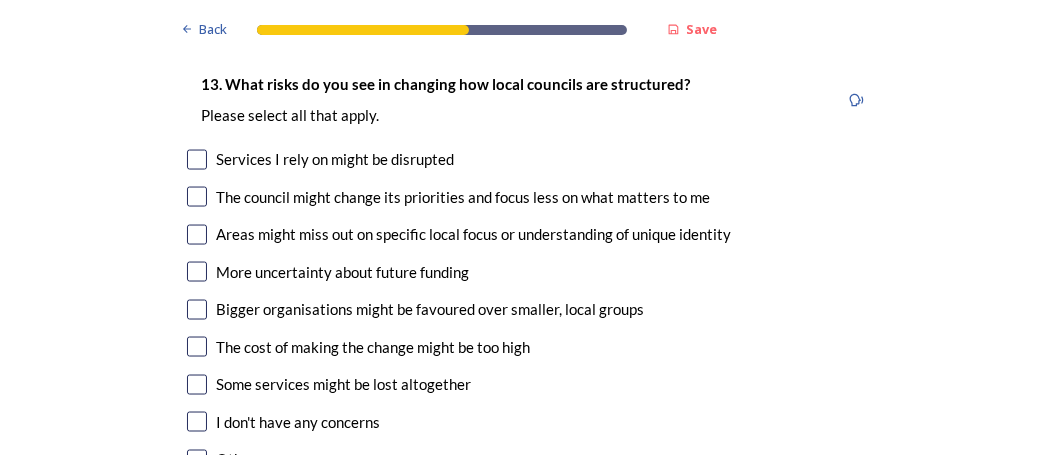click at bounding box center (197, 235) 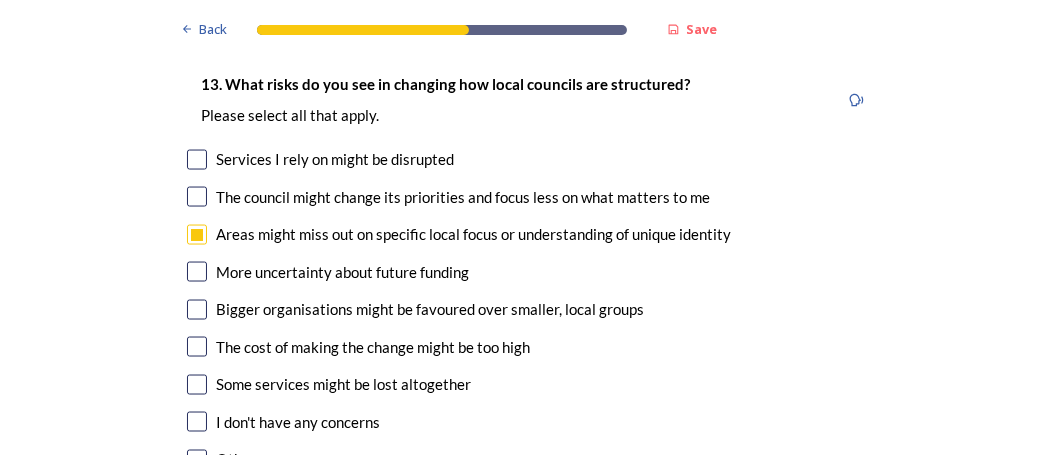 scroll, scrollTop: 4300, scrollLeft: 0, axis: vertical 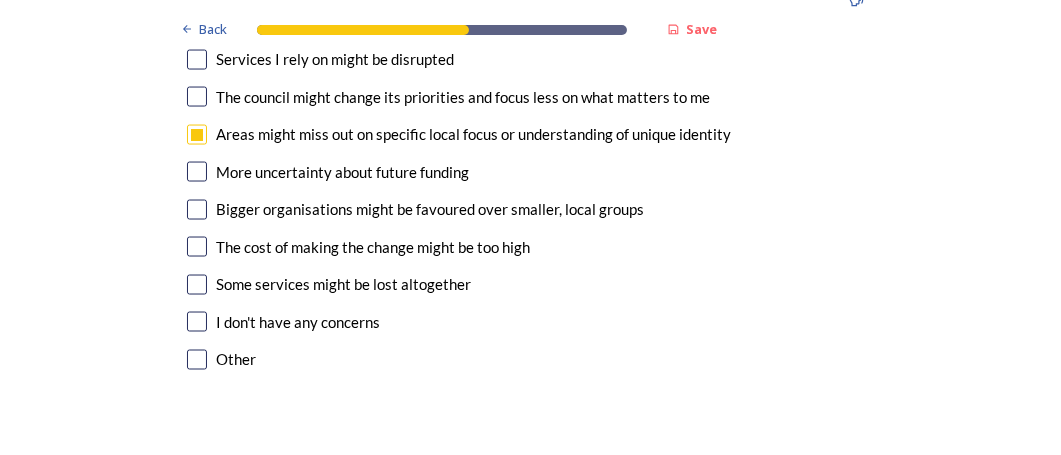 click at bounding box center (197, 210) 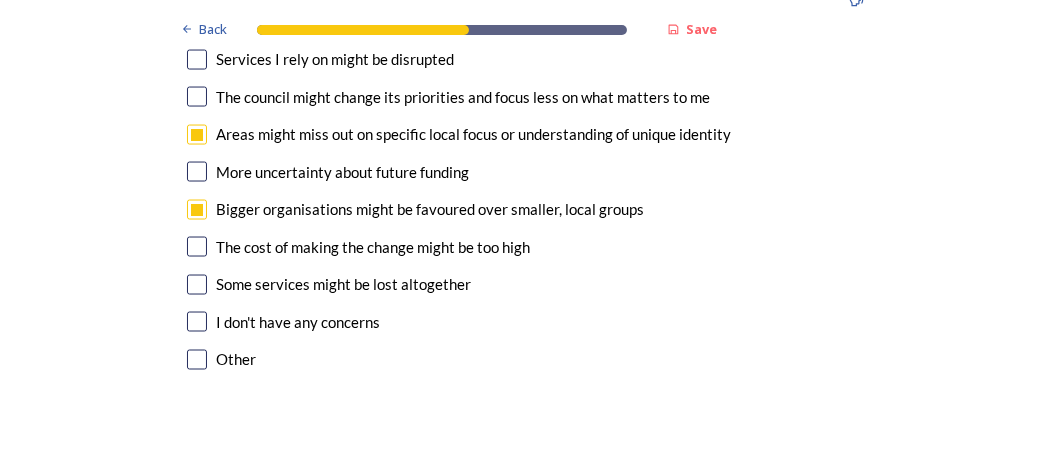 click at bounding box center [197, 247] 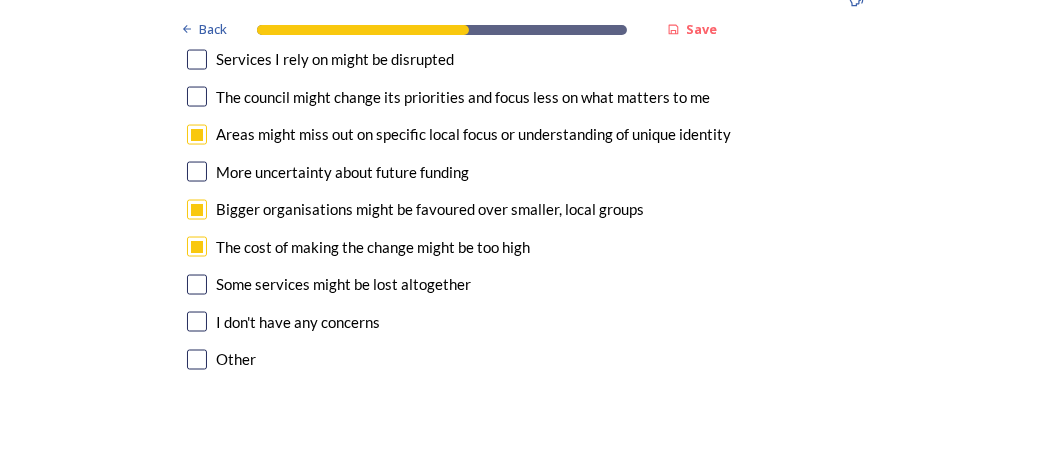 click at bounding box center (197, 285) 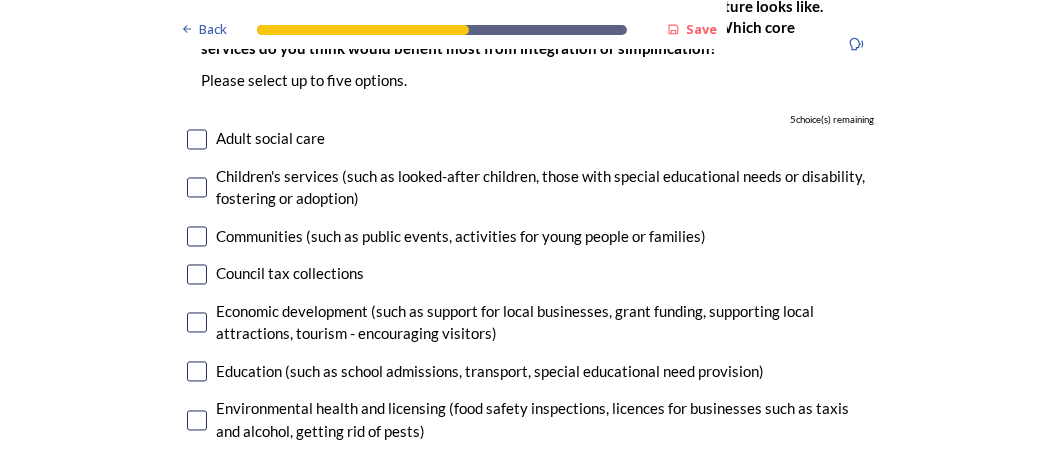 scroll, scrollTop: 4800, scrollLeft: 0, axis: vertical 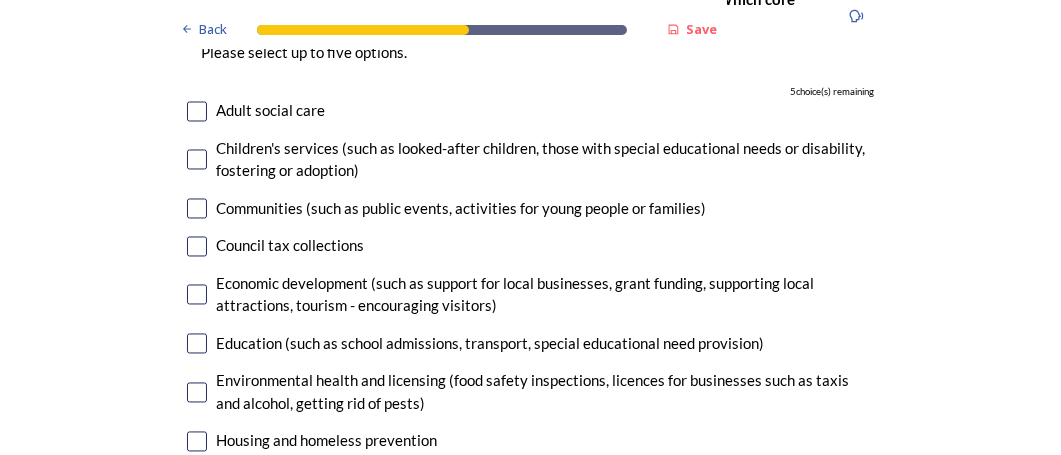 click at bounding box center (197, 294) 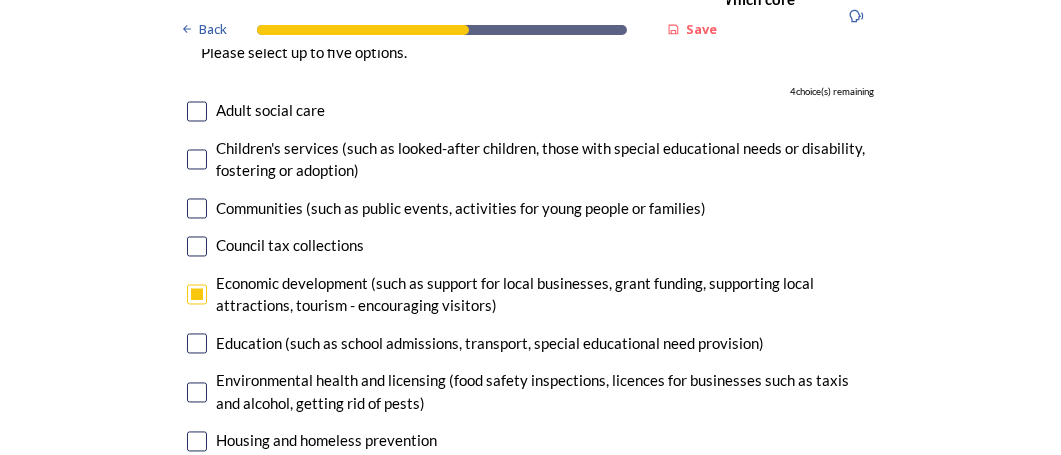 click at bounding box center (197, 343) 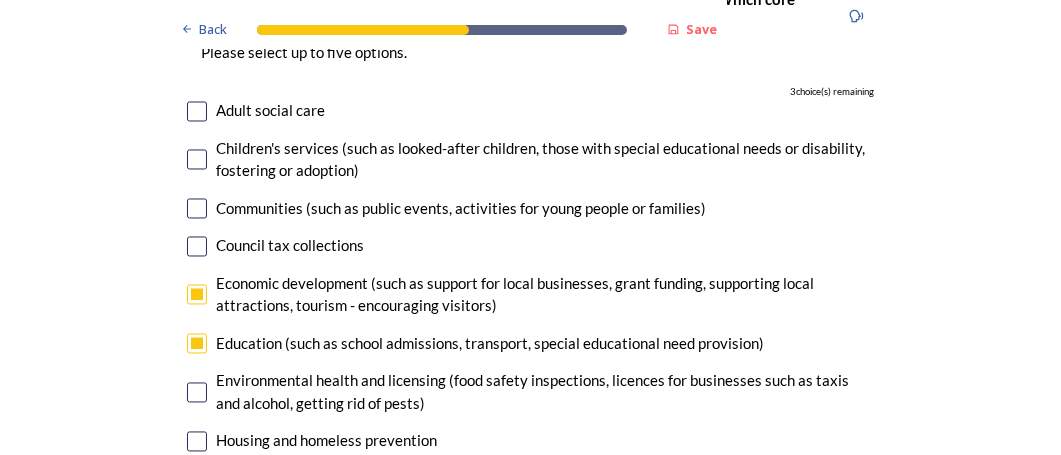 scroll, scrollTop: 4900, scrollLeft: 0, axis: vertical 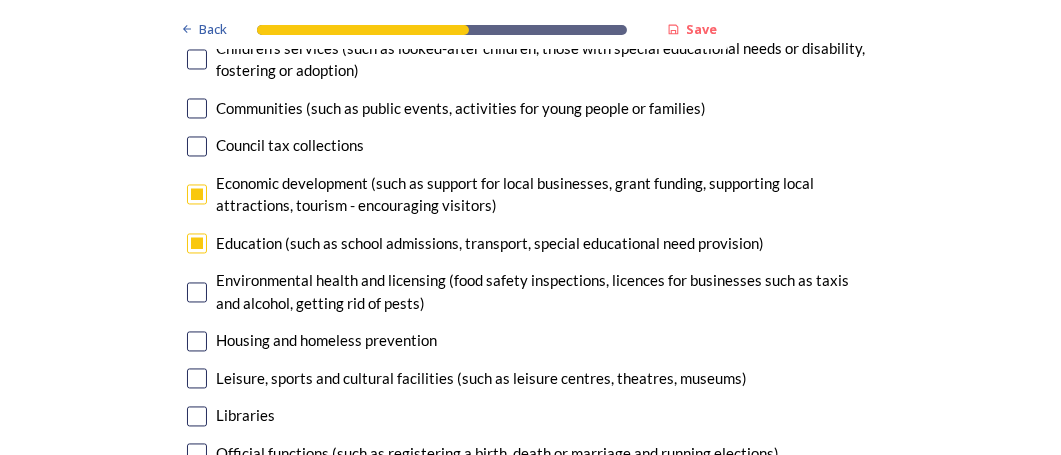 click at bounding box center (197, 341) 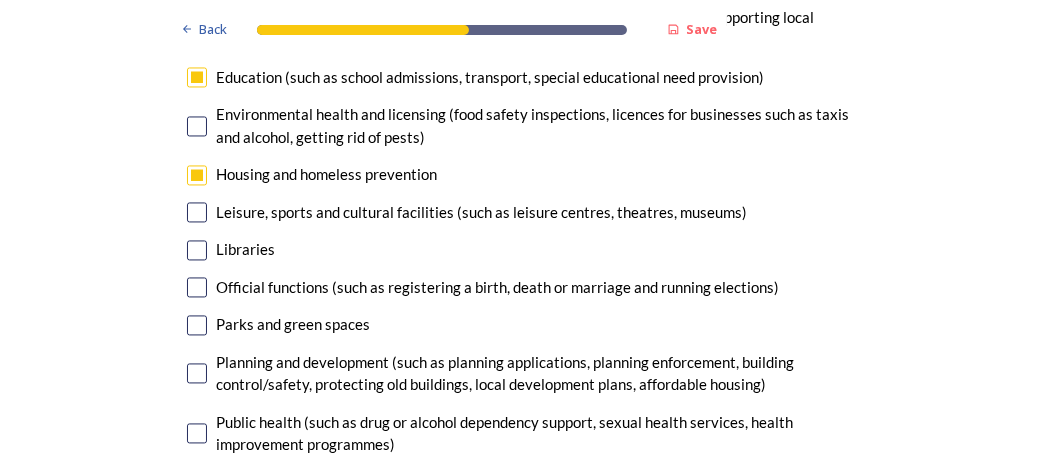 scroll, scrollTop: 5100, scrollLeft: 0, axis: vertical 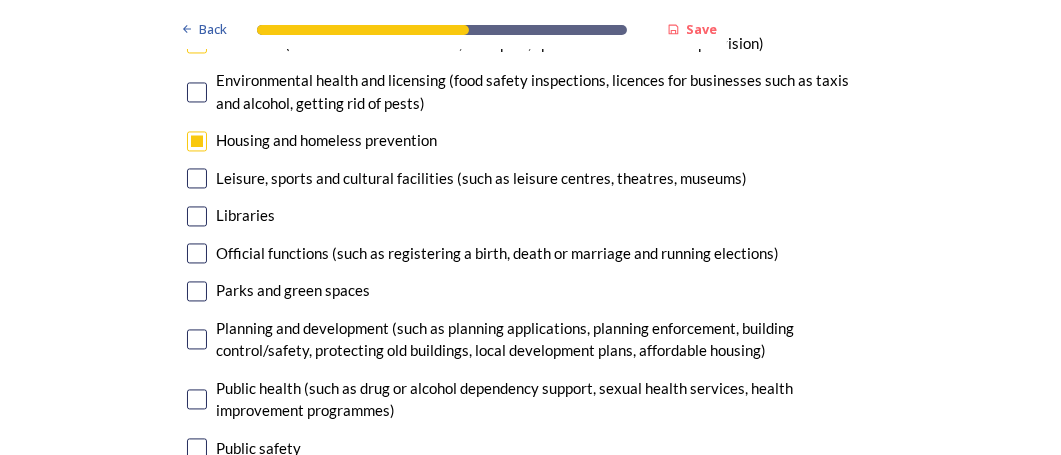 click at bounding box center (197, 339) 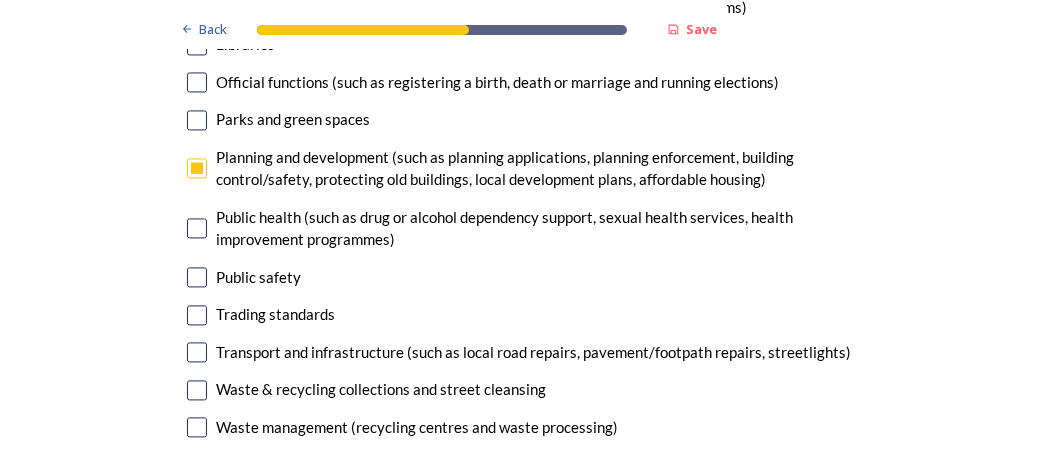 scroll, scrollTop: 5300, scrollLeft: 0, axis: vertical 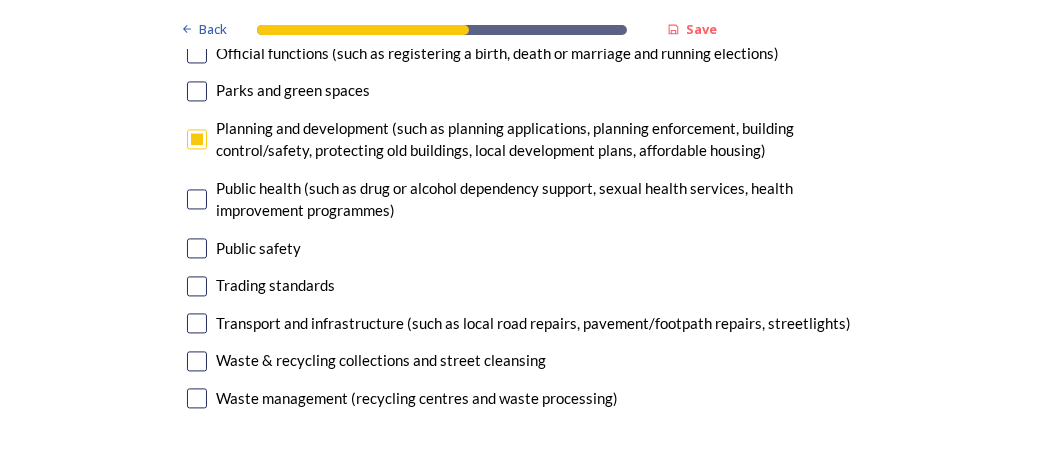 click at bounding box center (197, 323) 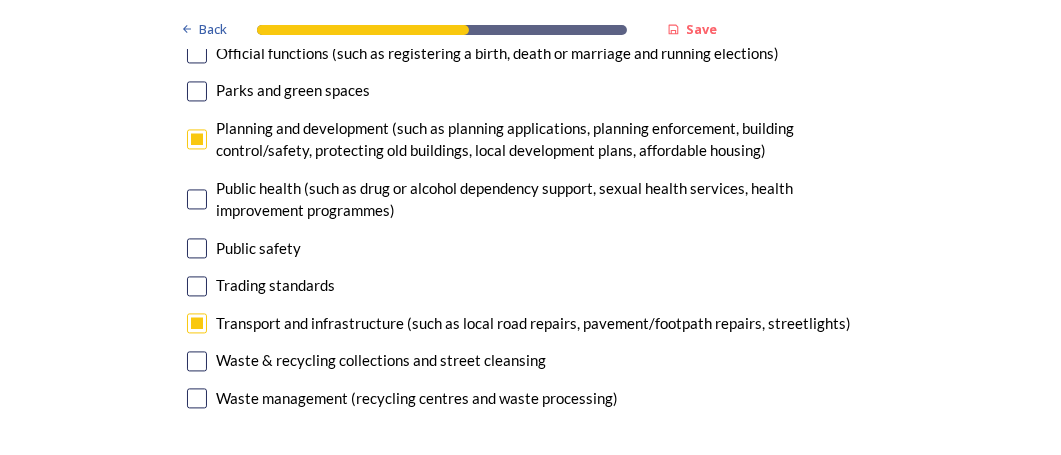 click at bounding box center (197, 361) 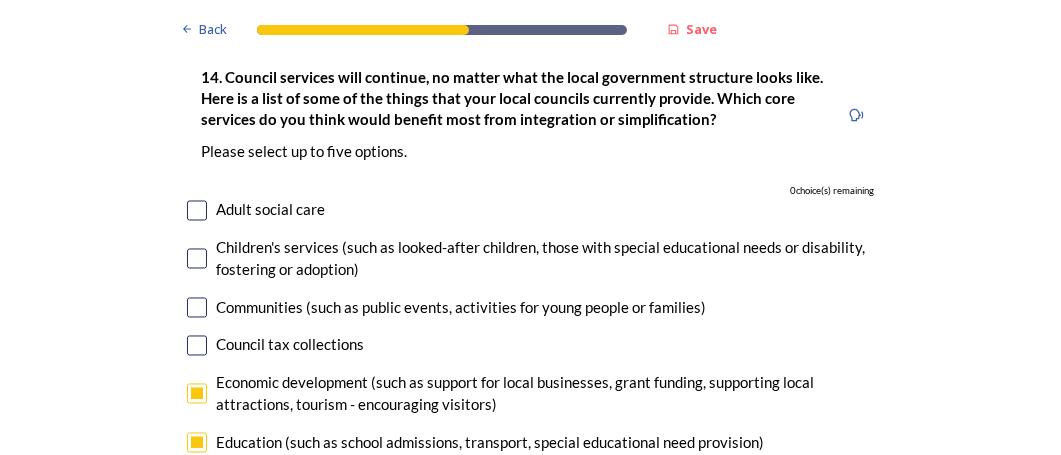 scroll, scrollTop: 4800, scrollLeft: 0, axis: vertical 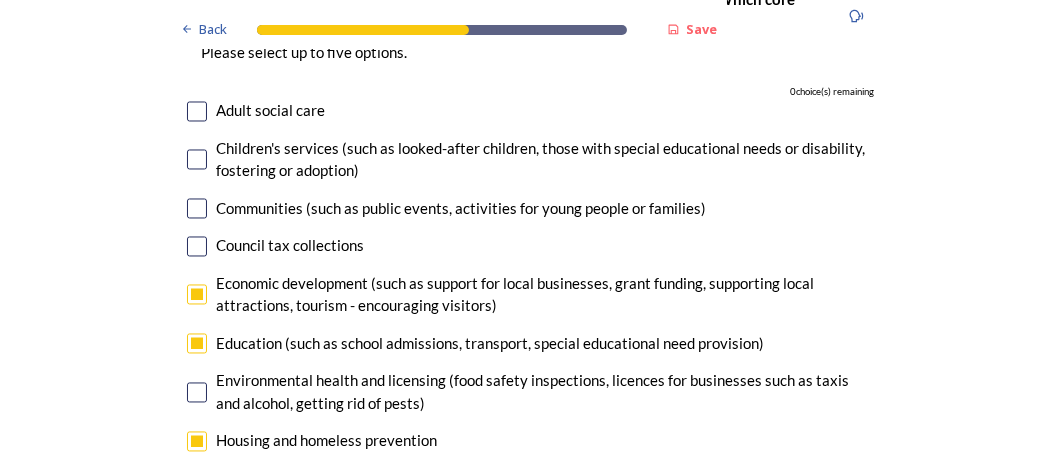click at bounding box center [197, 343] 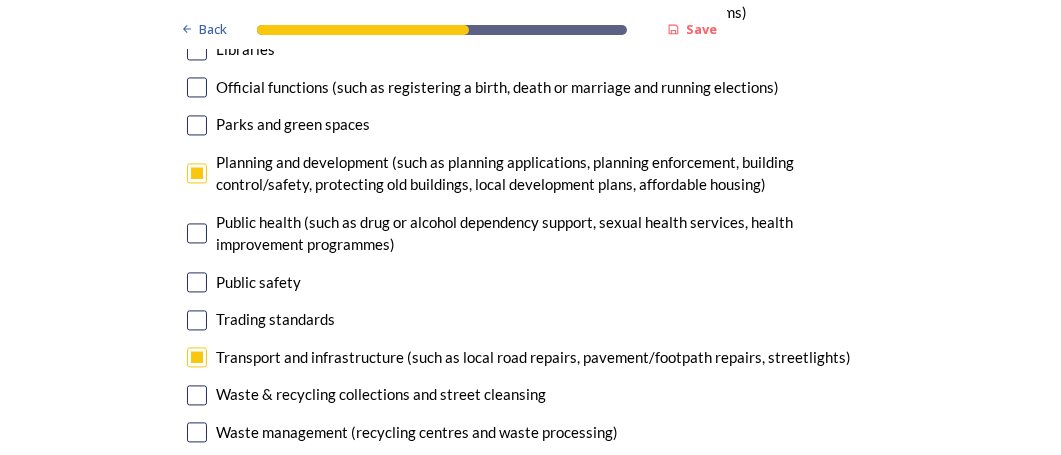 scroll, scrollTop: 5300, scrollLeft: 0, axis: vertical 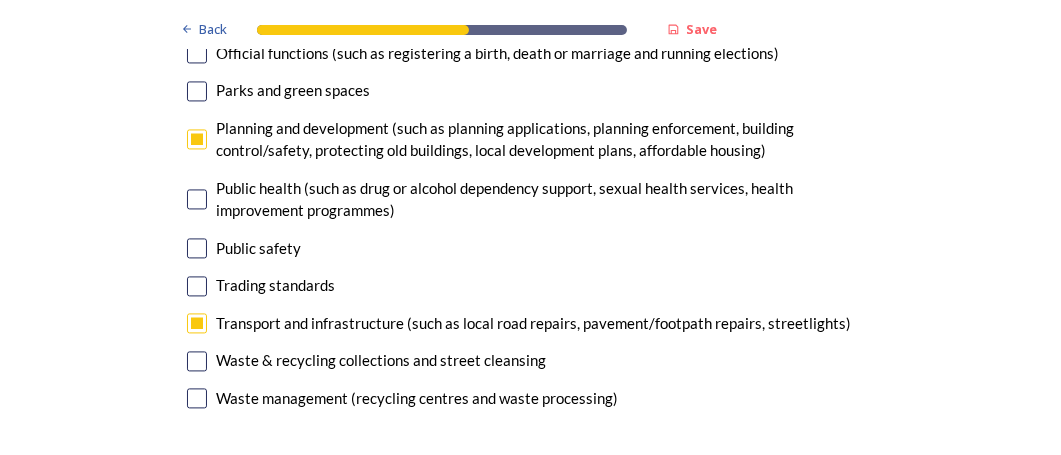 click at bounding box center [197, 398] 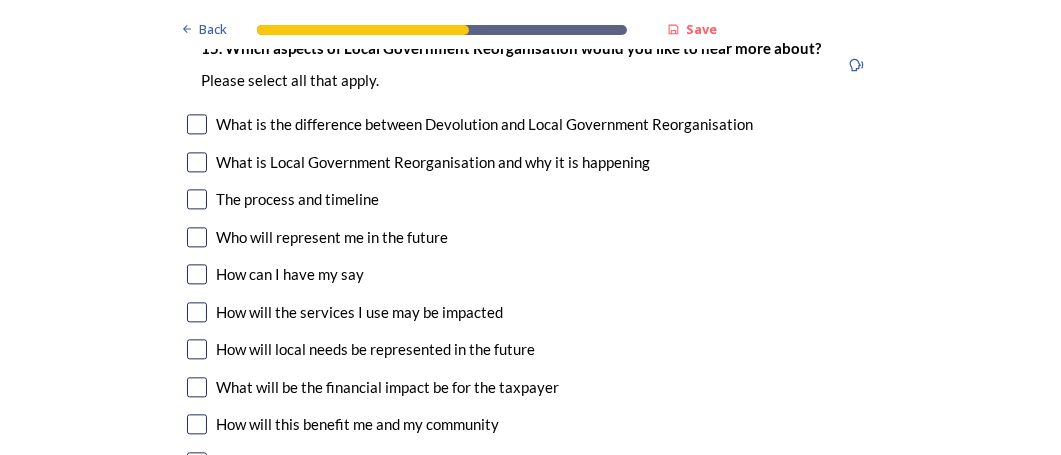 scroll, scrollTop: 5800, scrollLeft: 0, axis: vertical 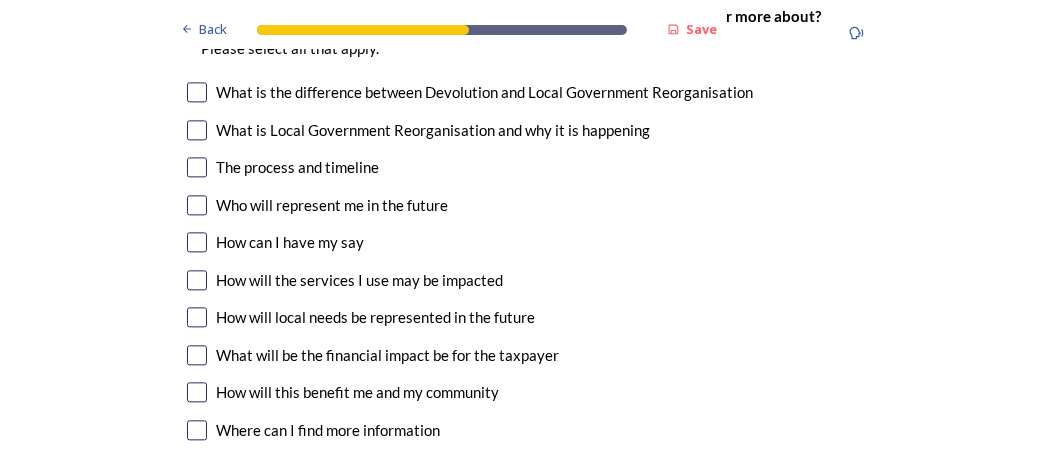 click at bounding box center (197, 317) 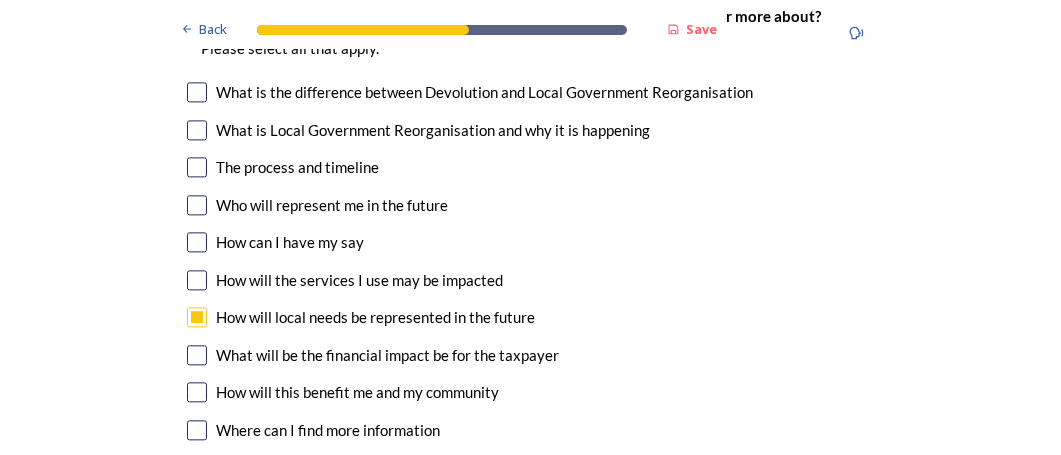 click at bounding box center (197, 355) 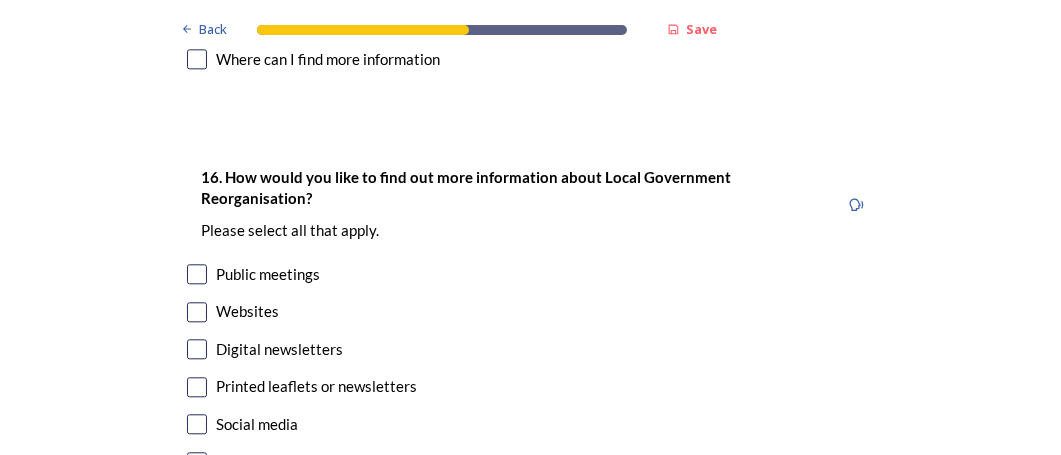 scroll, scrollTop: 6199, scrollLeft: 0, axis: vertical 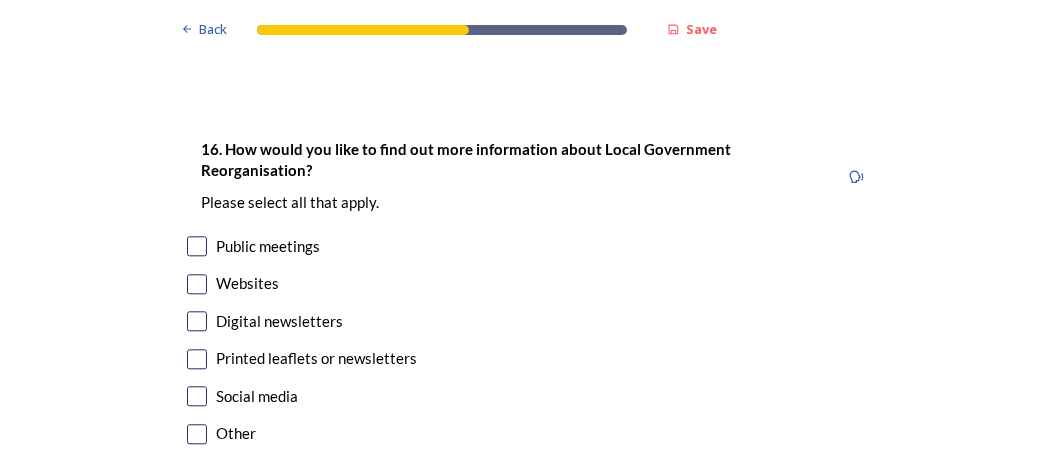 click at bounding box center (197, 359) 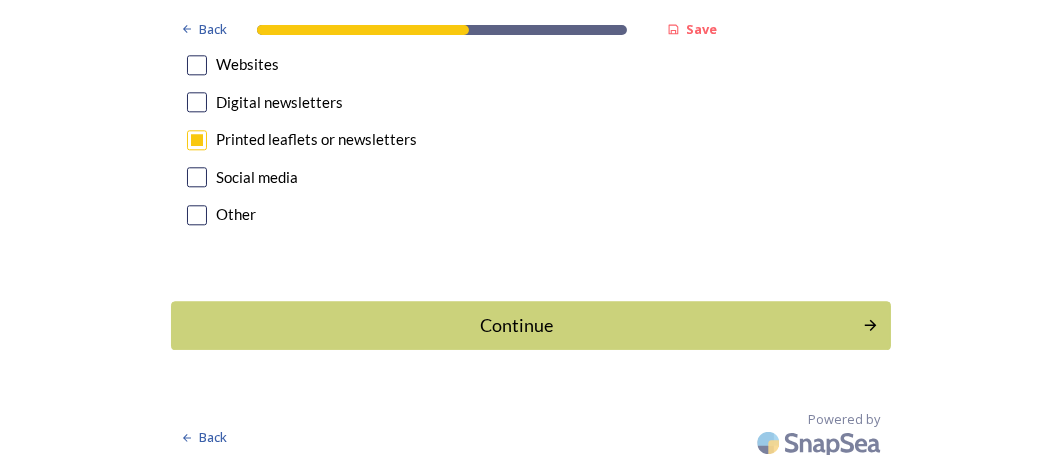 scroll, scrollTop: 6427, scrollLeft: 0, axis: vertical 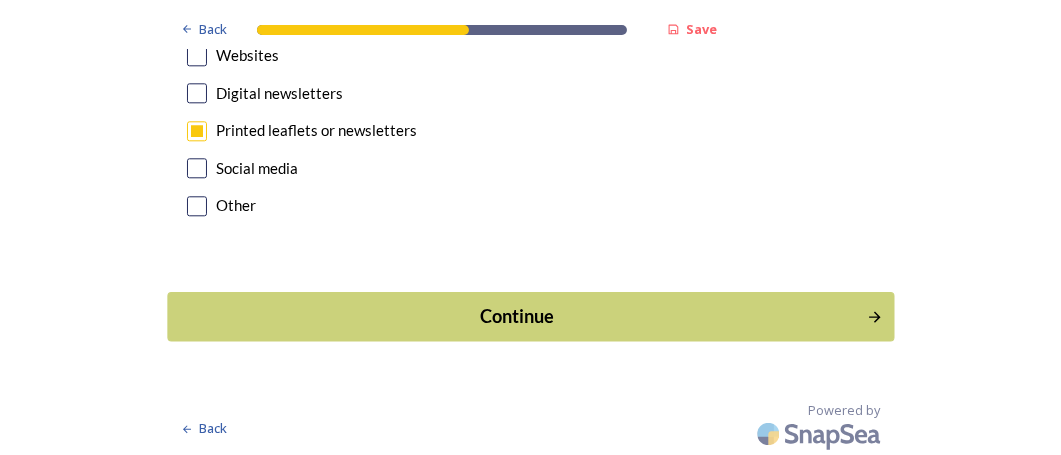 click on "Continue" at bounding box center (516, 316) 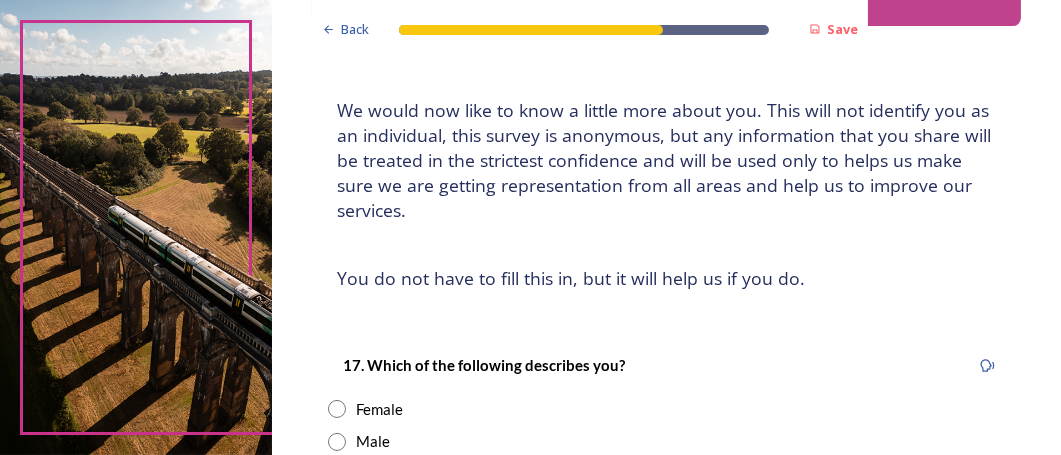 scroll, scrollTop: 199, scrollLeft: 0, axis: vertical 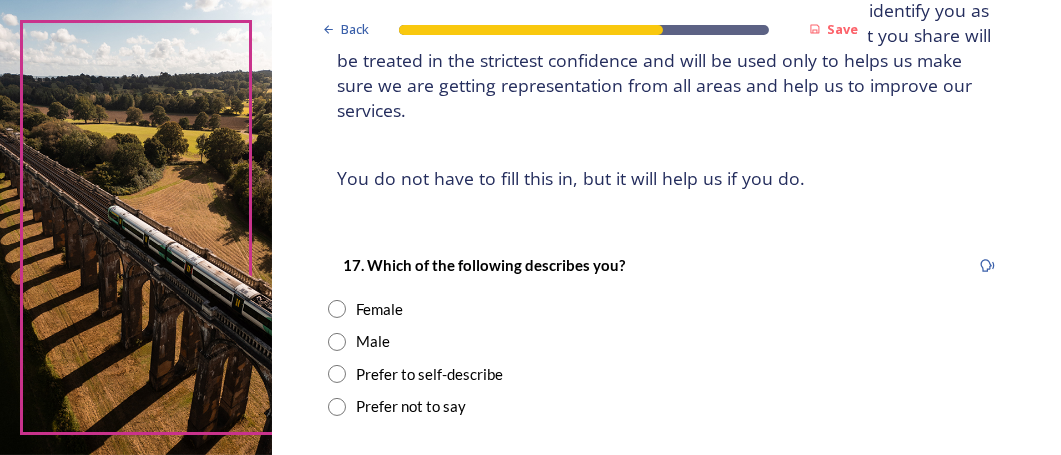click at bounding box center (337, 342) 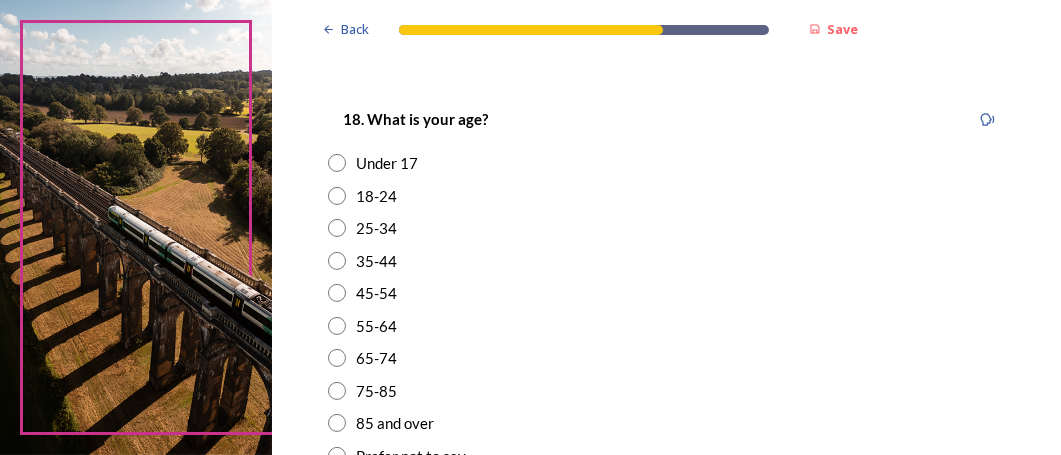 scroll, scrollTop: 700, scrollLeft: 0, axis: vertical 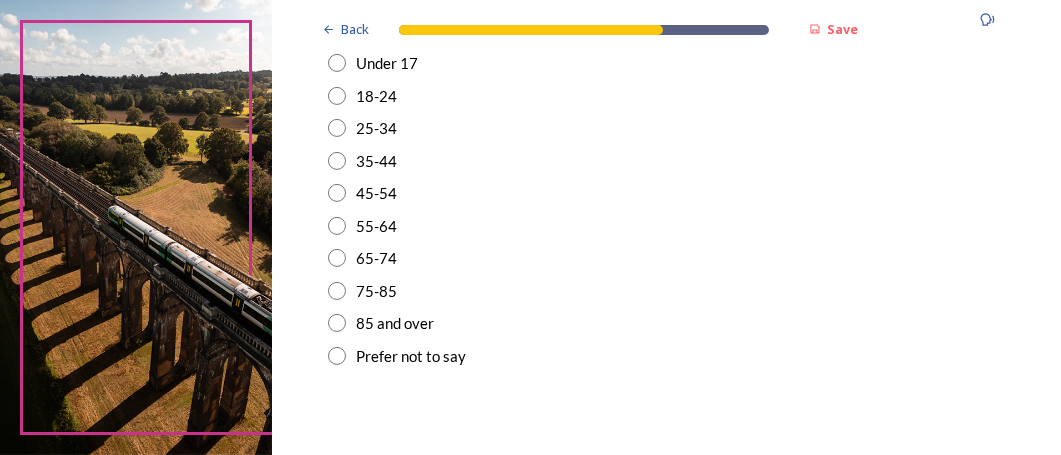 click at bounding box center [337, 291] 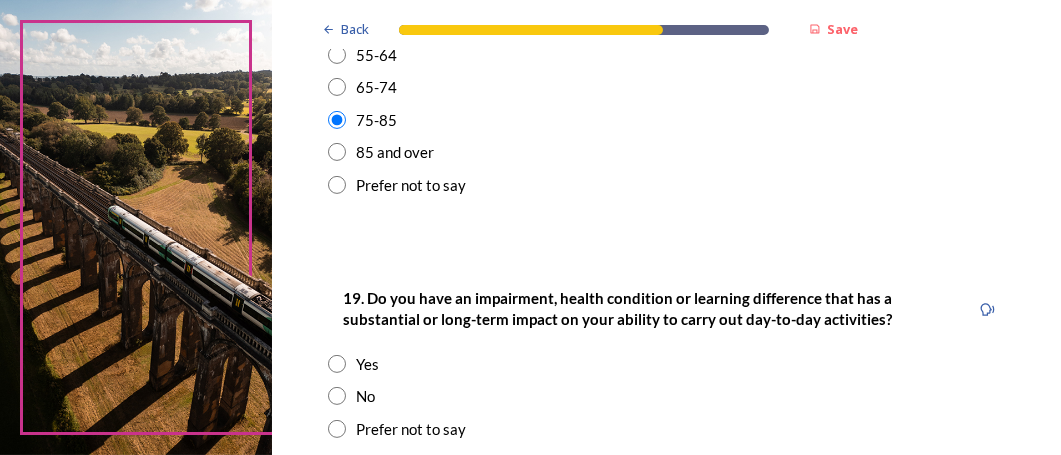 scroll, scrollTop: 899, scrollLeft: 0, axis: vertical 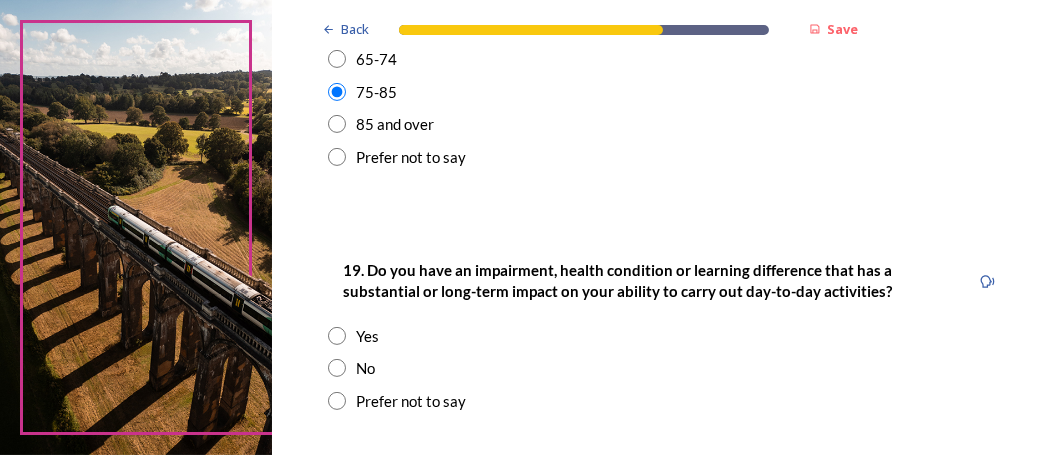 click at bounding box center (337, 368) 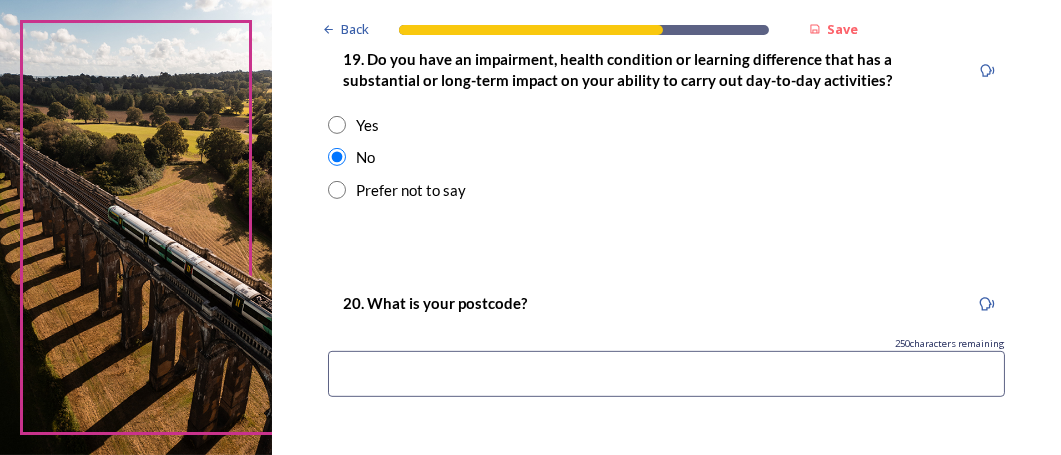 scroll, scrollTop: 1200, scrollLeft: 0, axis: vertical 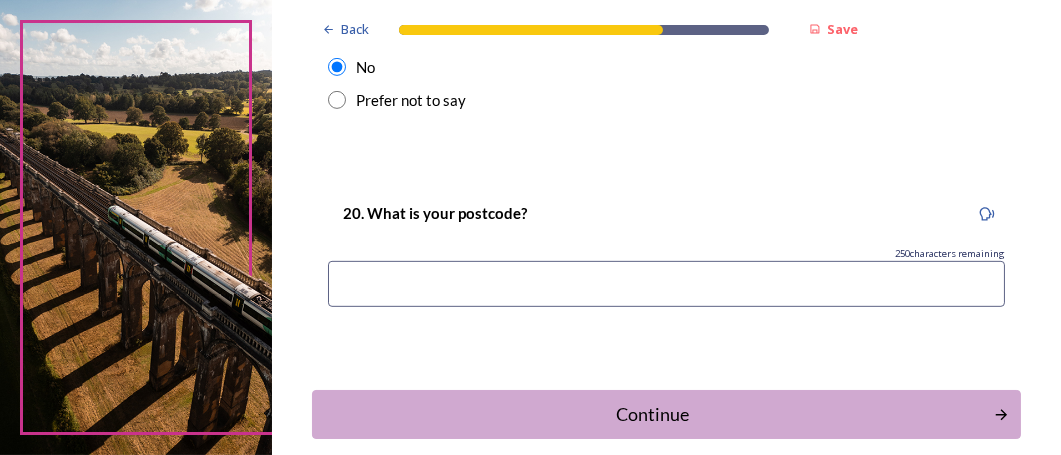 click at bounding box center (666, 284) 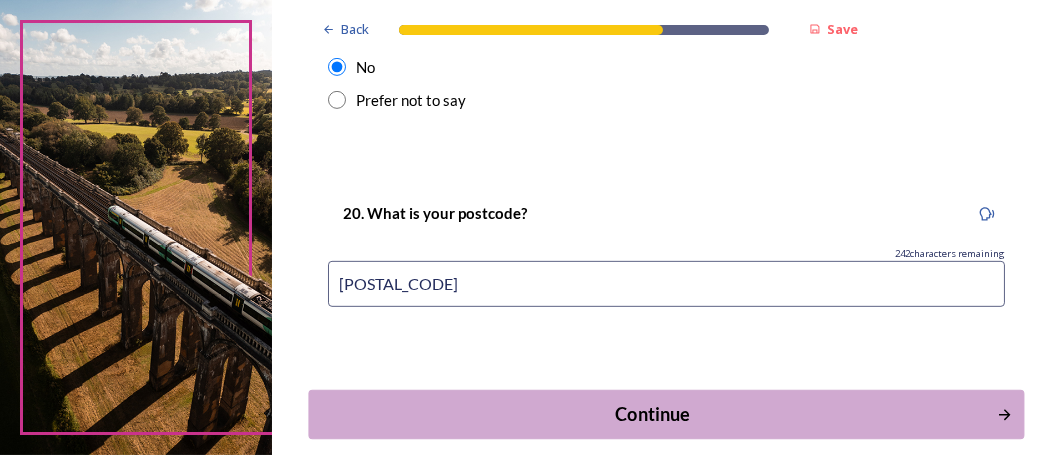 type on "[POSTAL_CODE]" 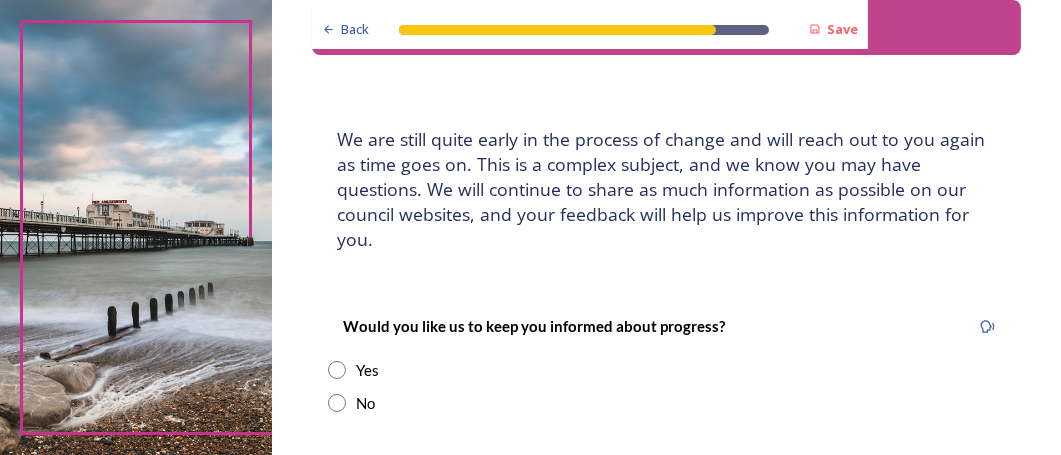 scroll, scrollTop: 99, scrollLeft: 0, axis: vertical 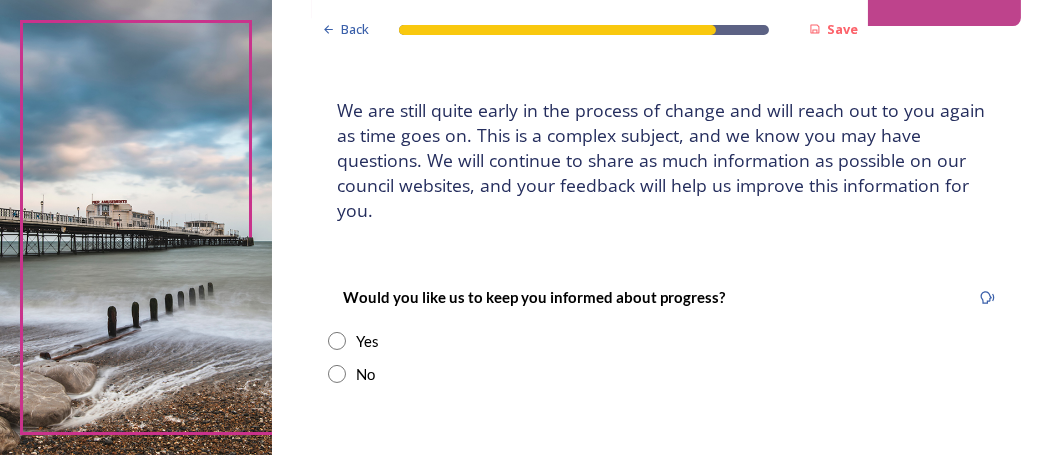 click at bounding box center (337, 341) 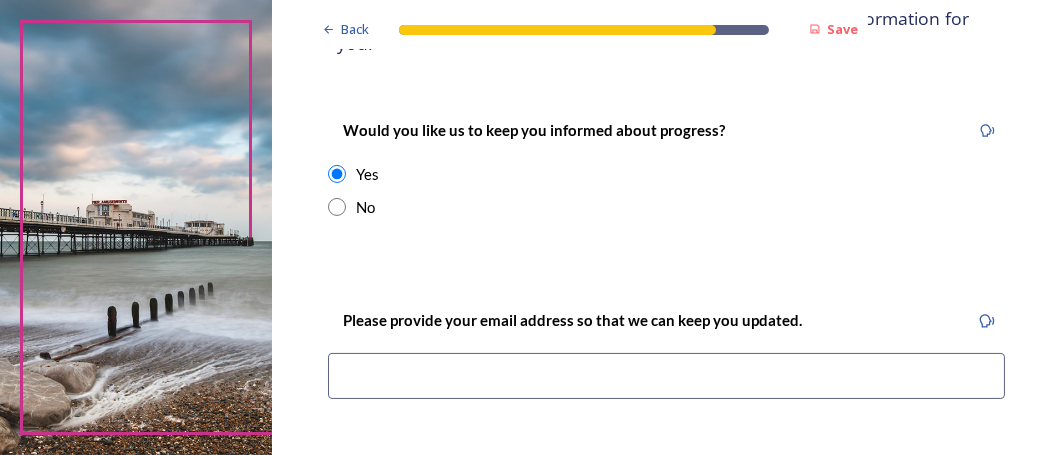 scroll, scrollTop: 300, scrollLeft: 0, axis: vertical 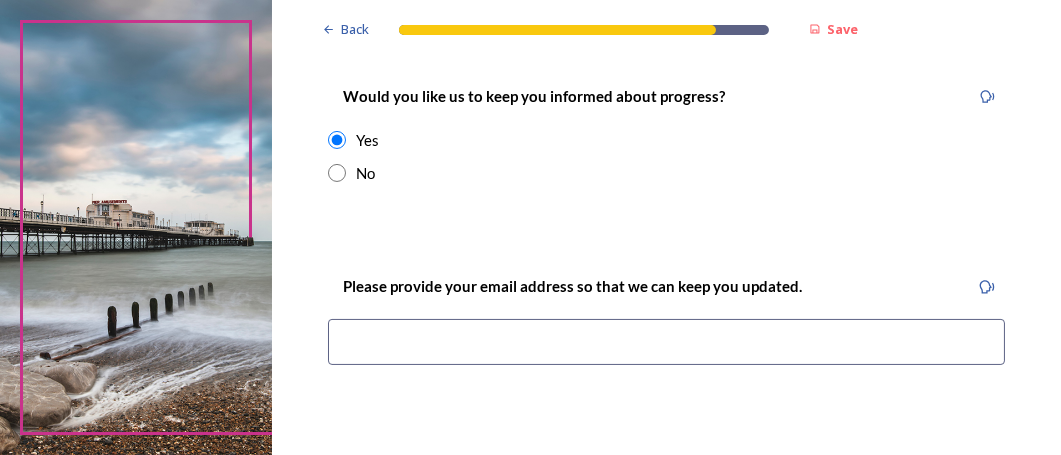 click at bounding box center (666, 342) 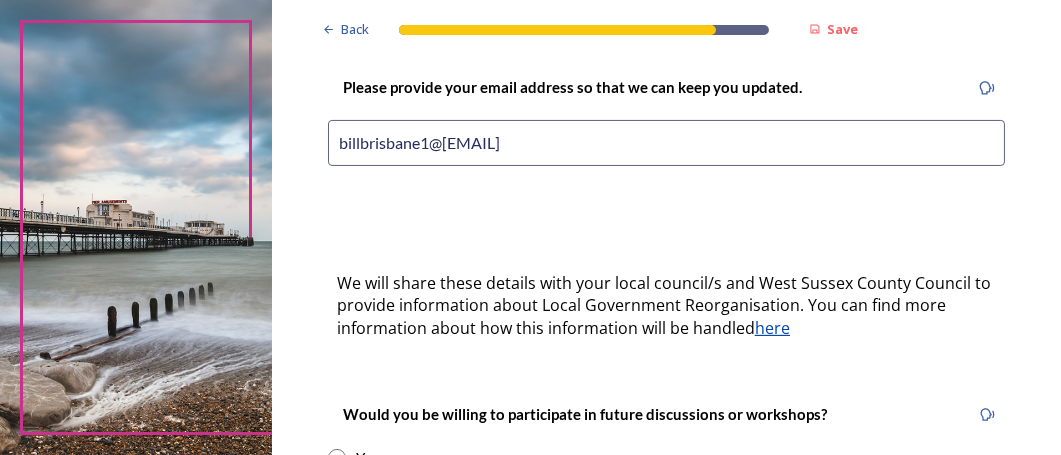 scroll, scrollTop: 600, scrollLeft: 0, axis: vertical 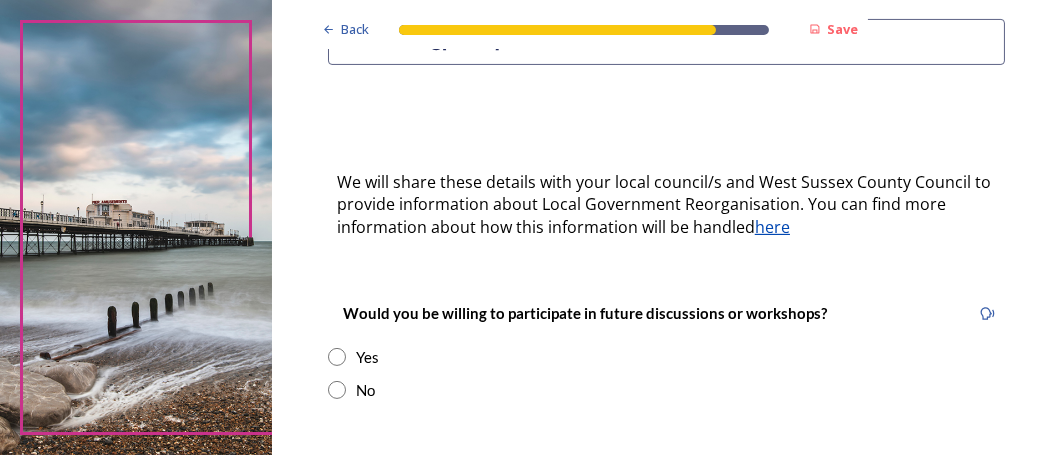 type on "billbrisbane1@[EMAIL]" 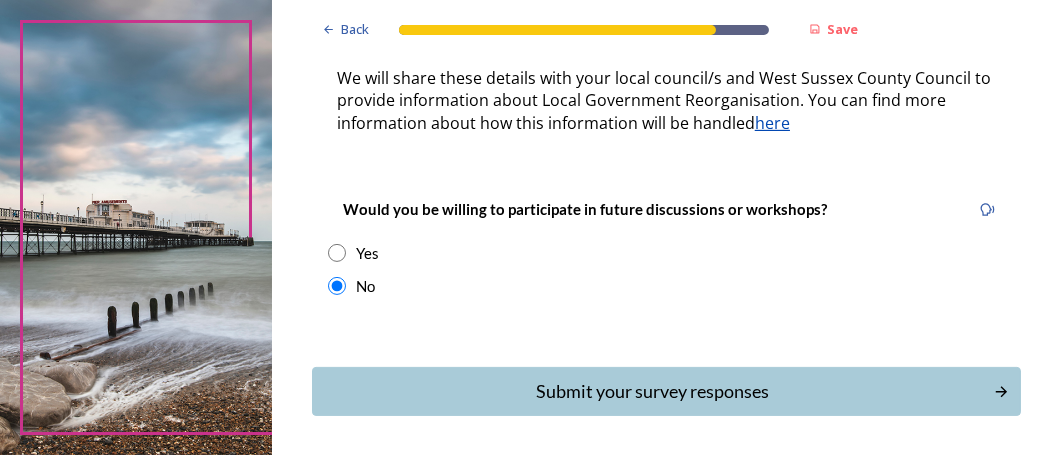 scroll, scrollTop: 778, scrollLeft: 0, axis: vertical 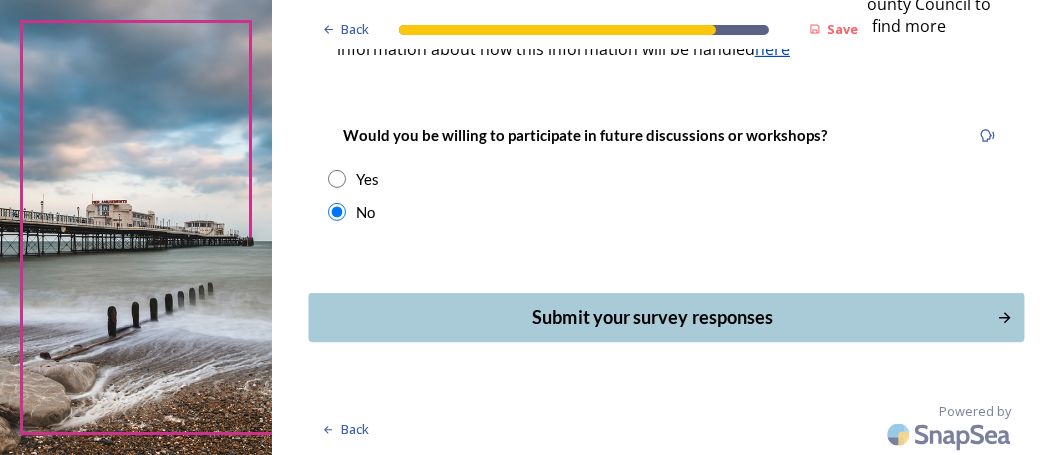 click on "Submit your survey responses" at bounding box center [652, 317] 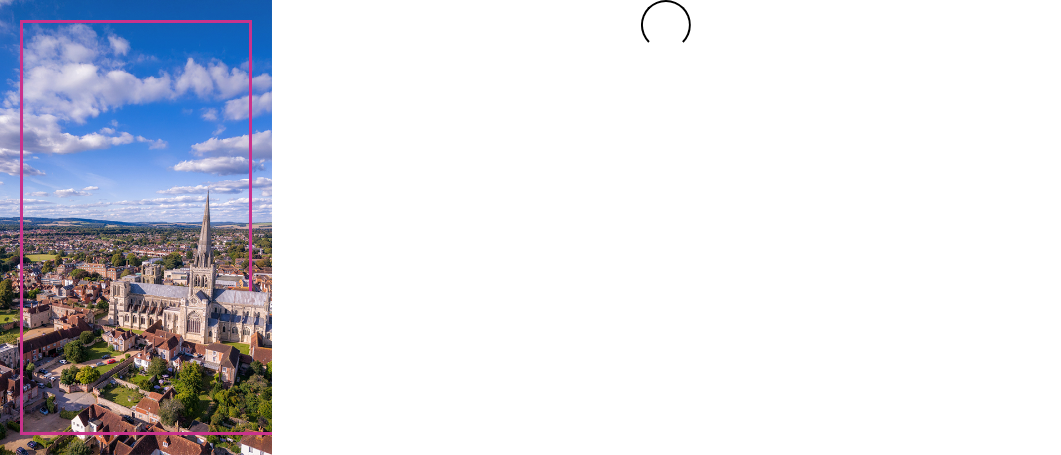 scroll, scrollTop: 0, scrollLeft: 0, axis: both 